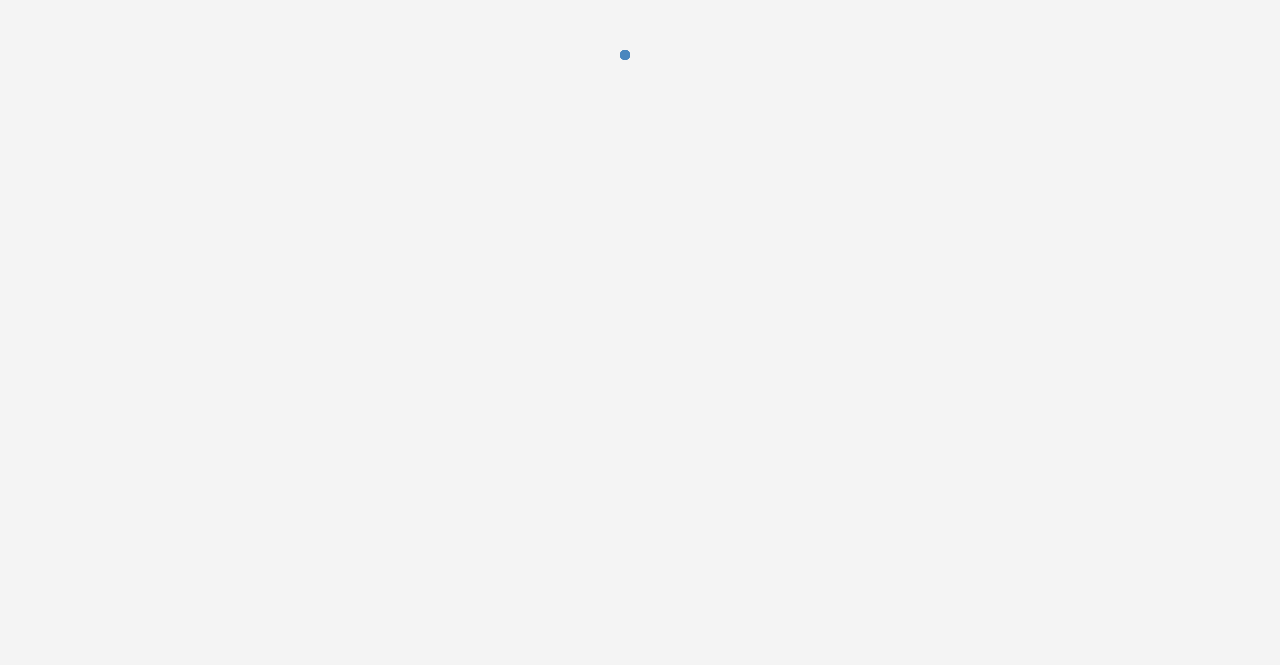 scroll, scrollTop: 0, scrollLeft: 0, axis: both 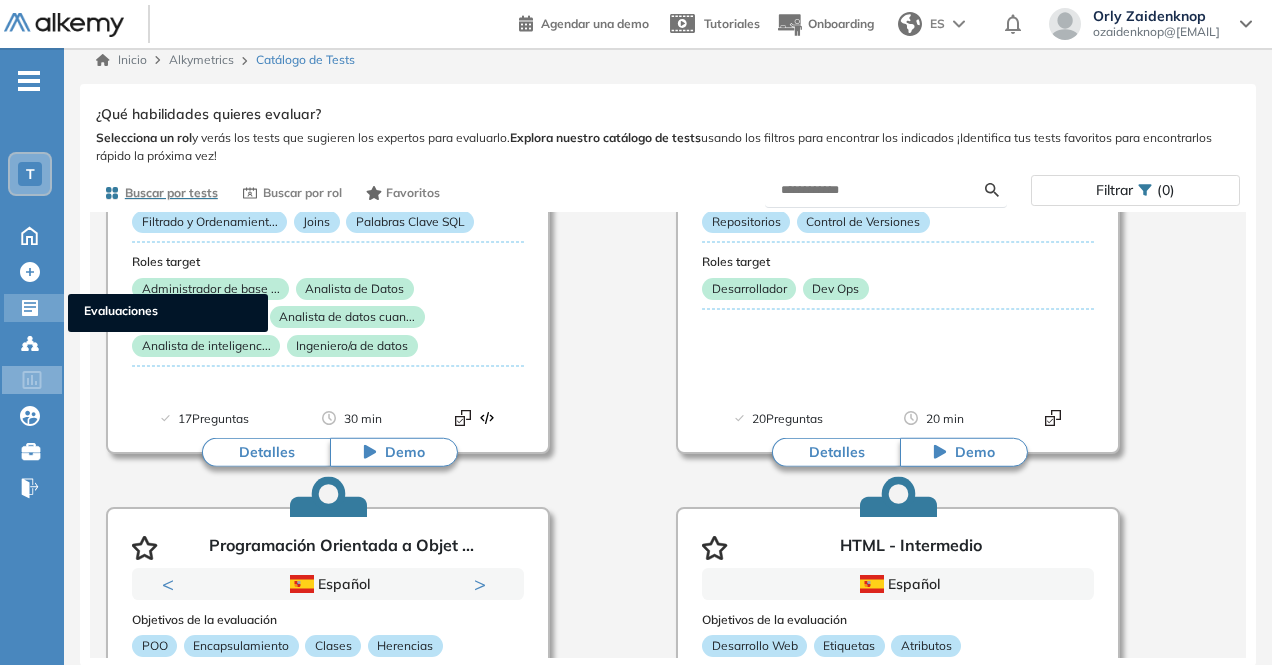 click 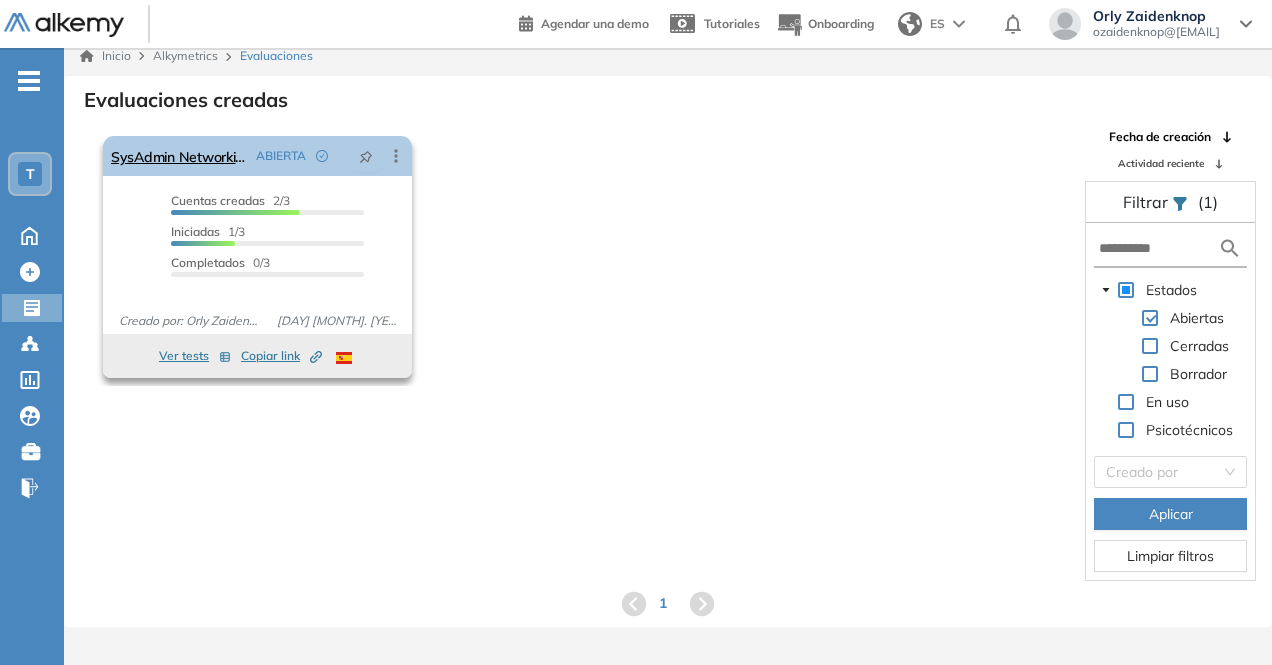 click 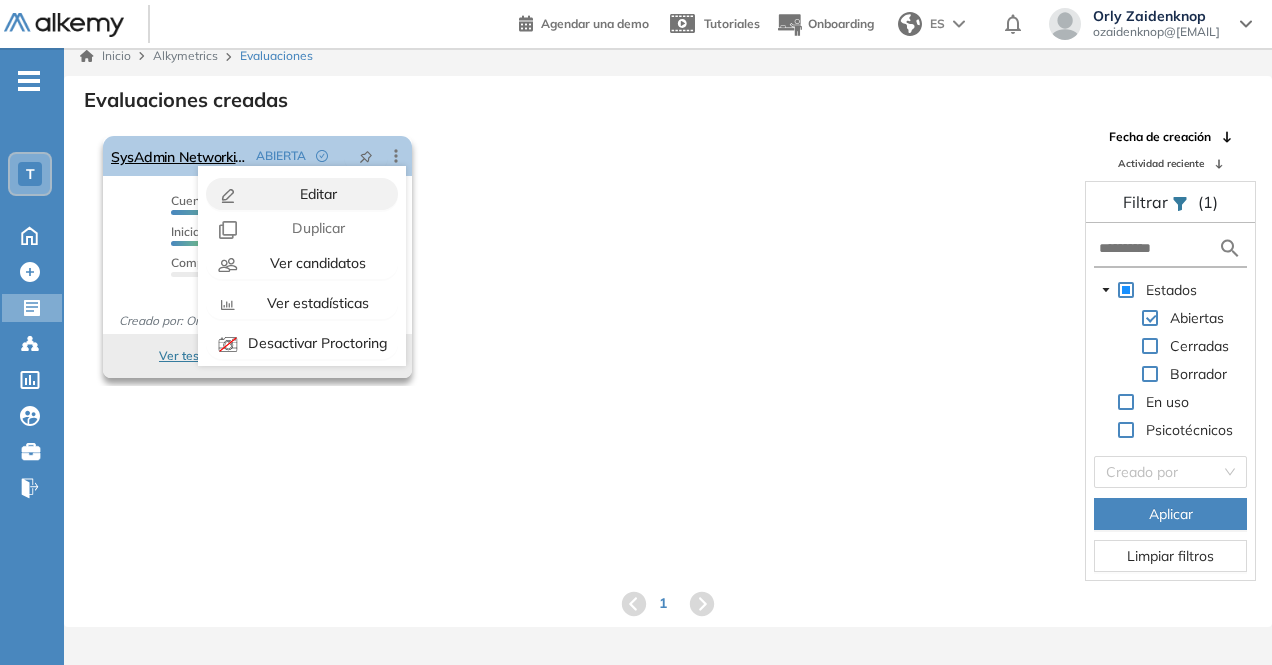 click on "Editar" at bounding box center [316, 194] 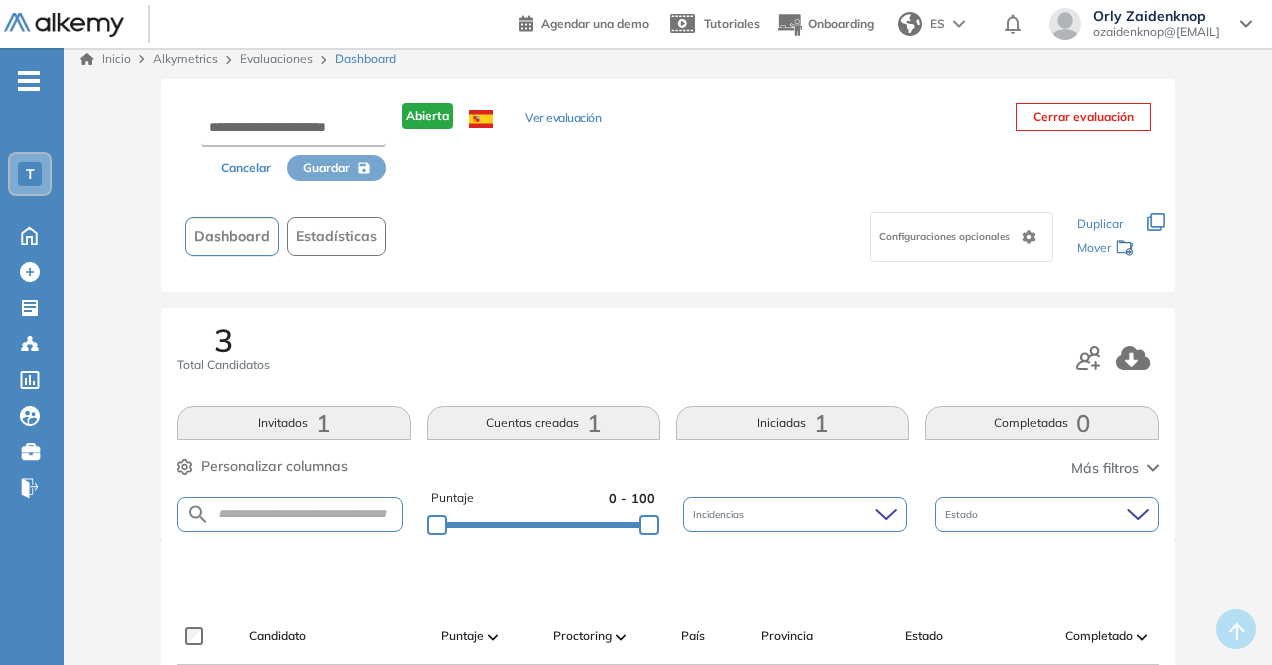 scroll, scrollTop: 0, scrollLeft: 0, axis: both 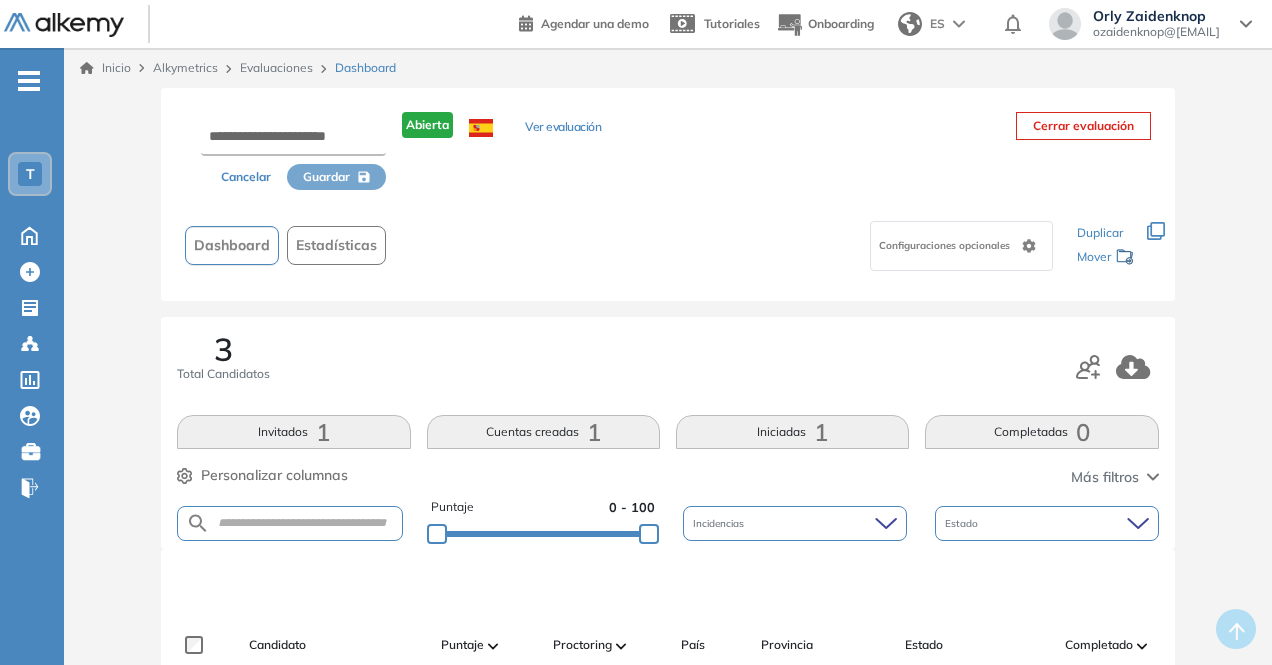 click on "Configuraciones opcionales" at bounding box center (961, 246) 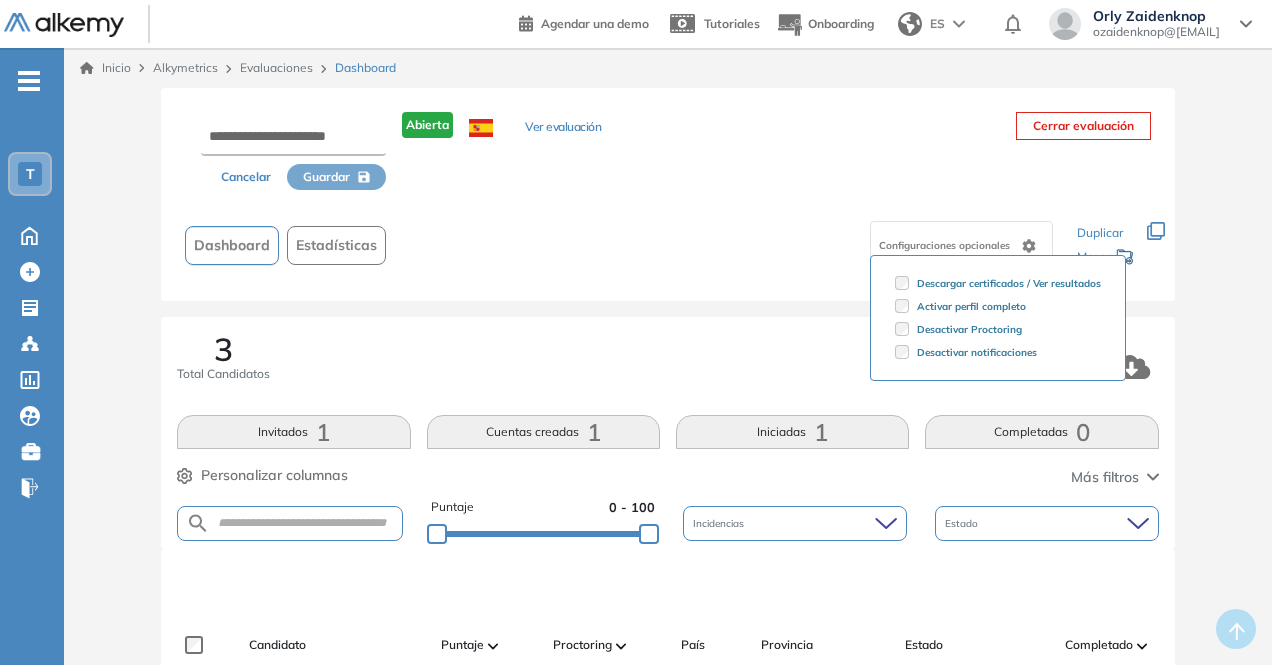 click on "Configuraciones opcionales Descargar certificados / Ver resultados Activar perfil completo Desactivar Proctoring Desactivar notificaciones" at bounding box center (727, 245) 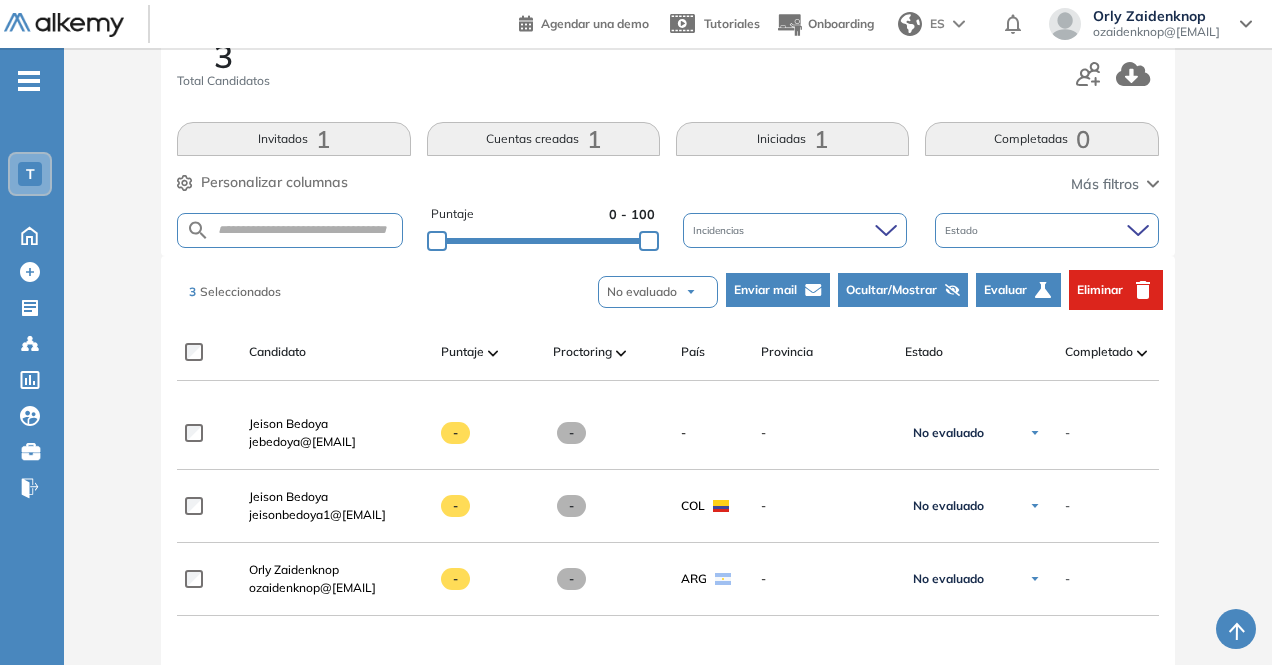 scroll, scrollTop: 294, scrollLeft: 0, axis: vertical 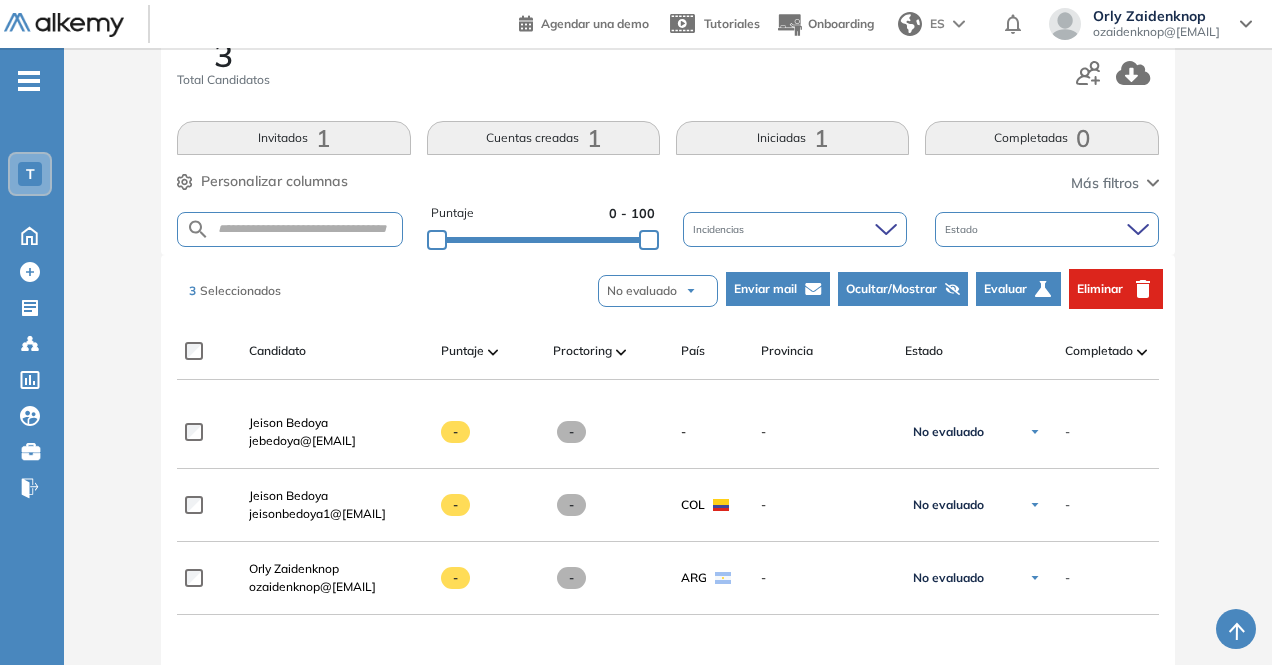 click on "Eliminar" at bounding box center (1116, 289) 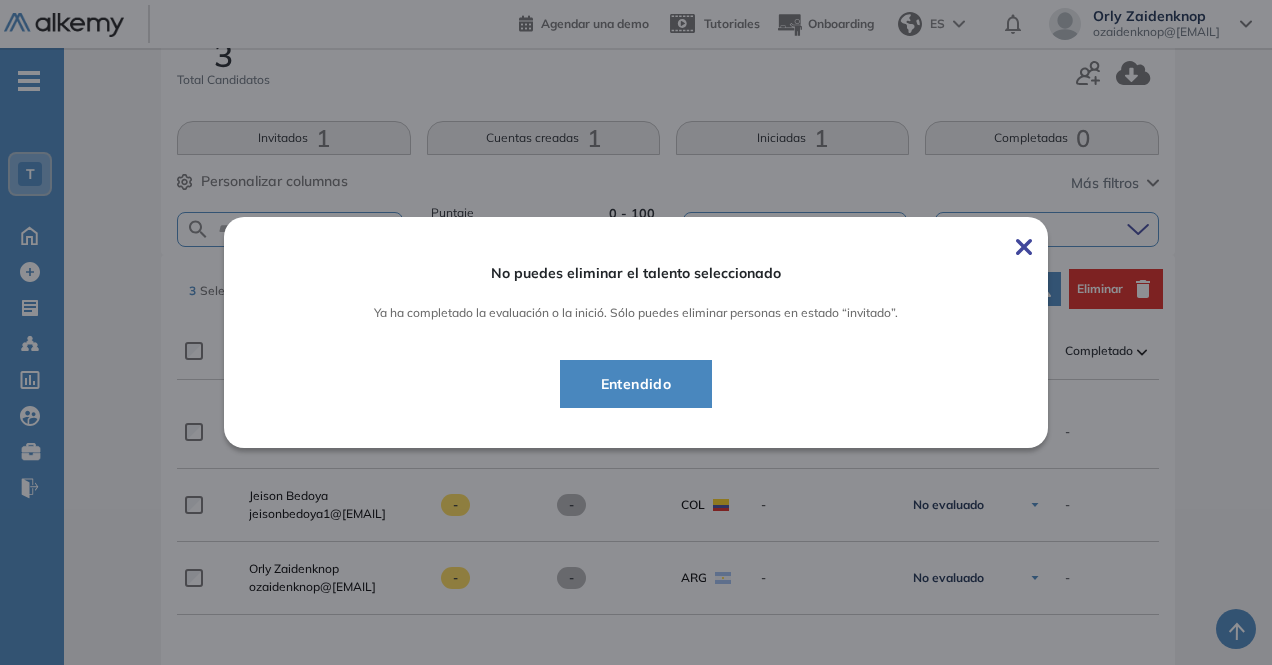 click on "Entendido" at bounding box center [636, 384] 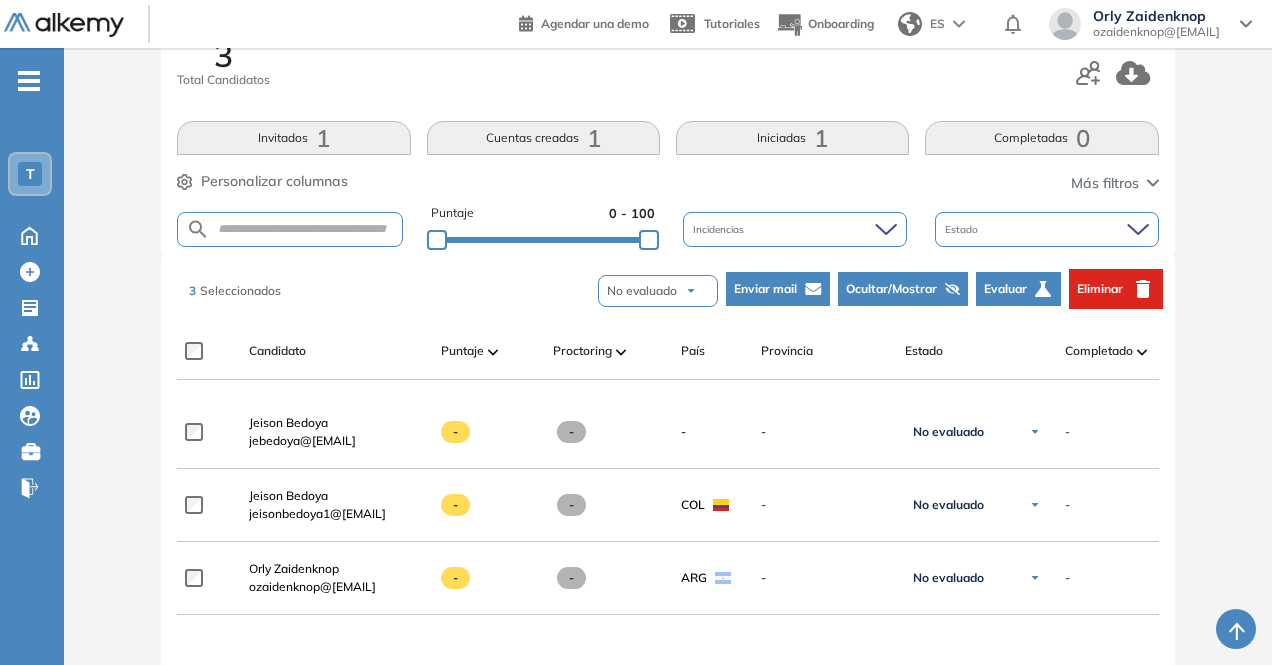 click 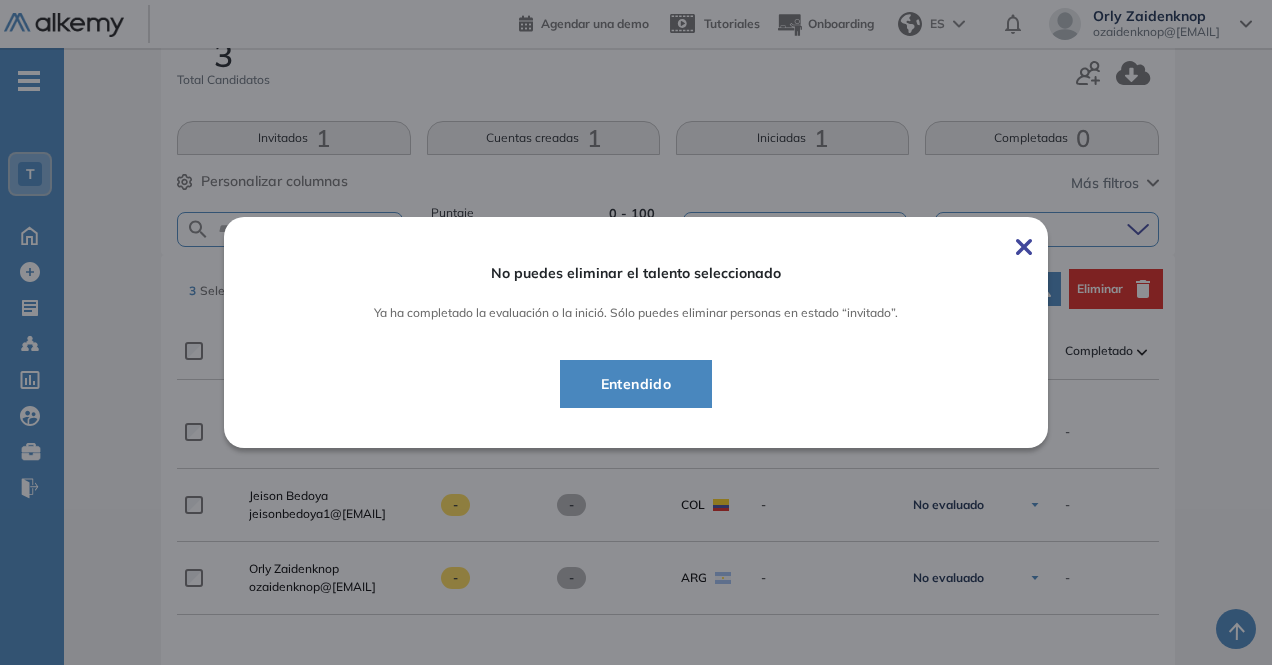 click on "Entendido" at bounding box center (636, 384) 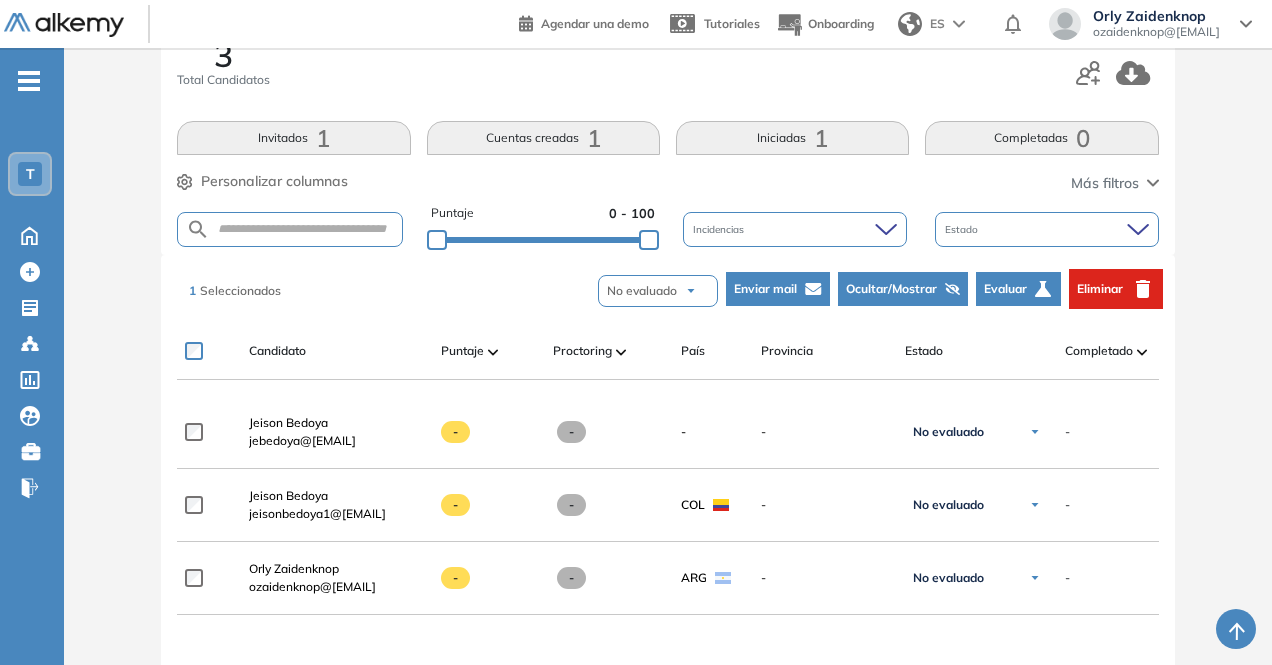 click on "Eliminar" at bounding box center (1100, 289) 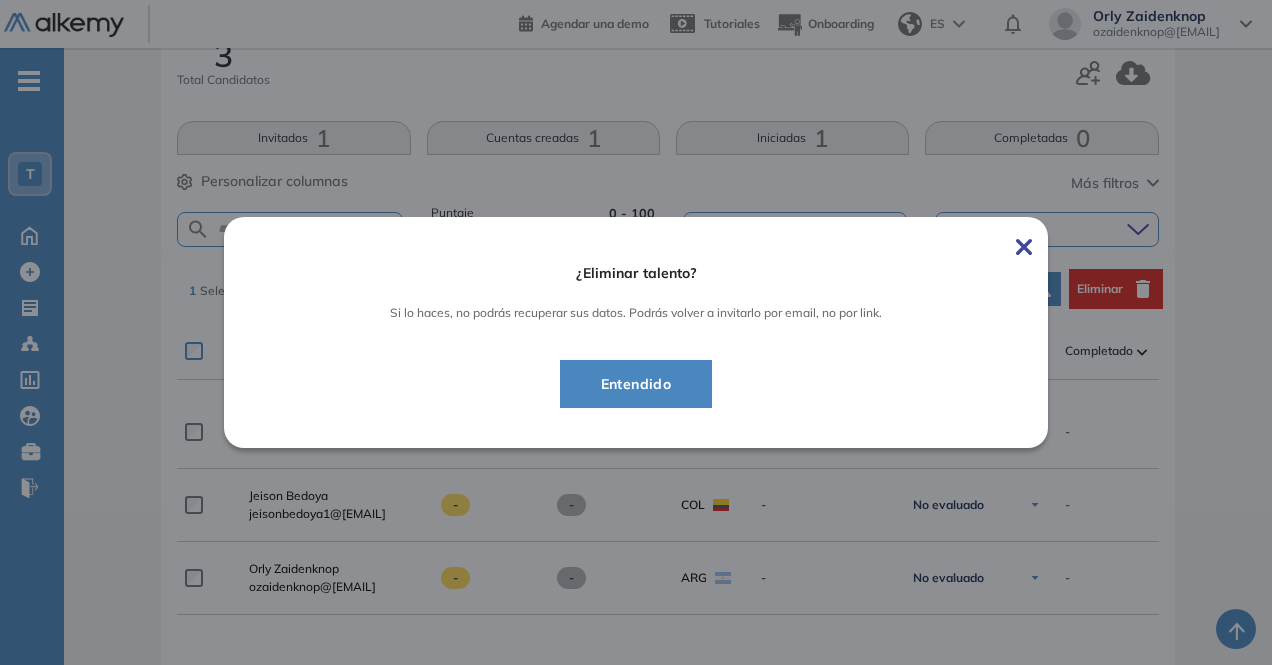 click on "Entendido" at bounding box center (636, 384) 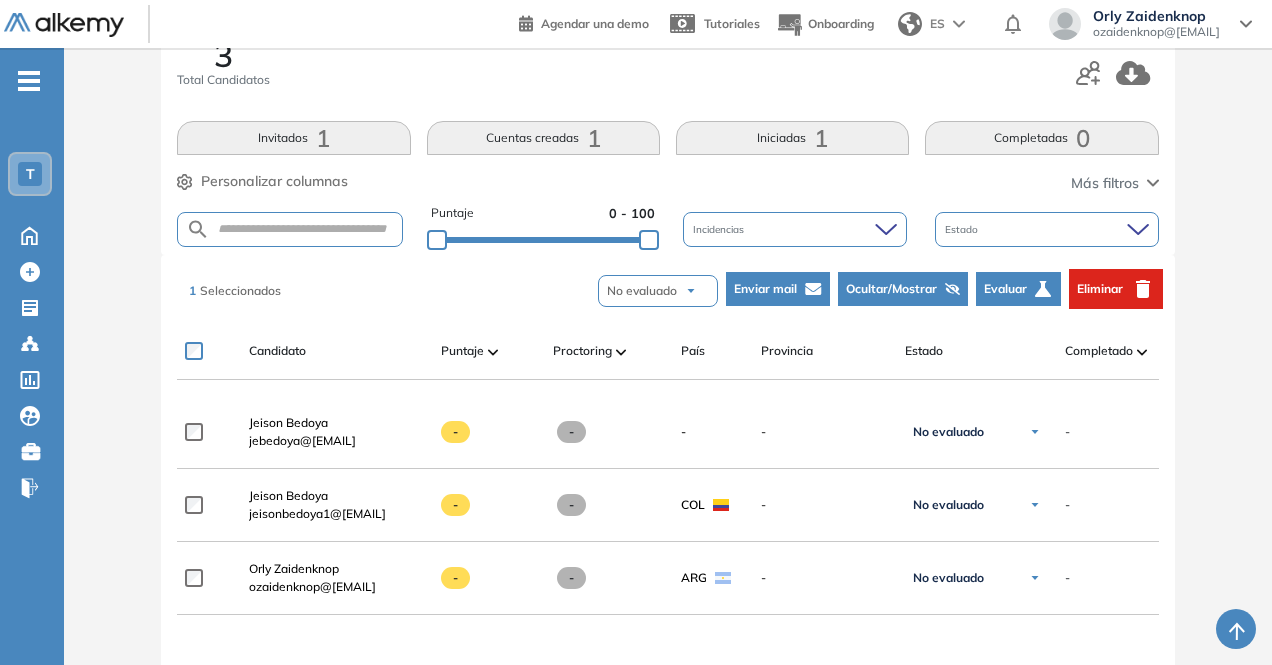 click at bounding box center (601, 388) 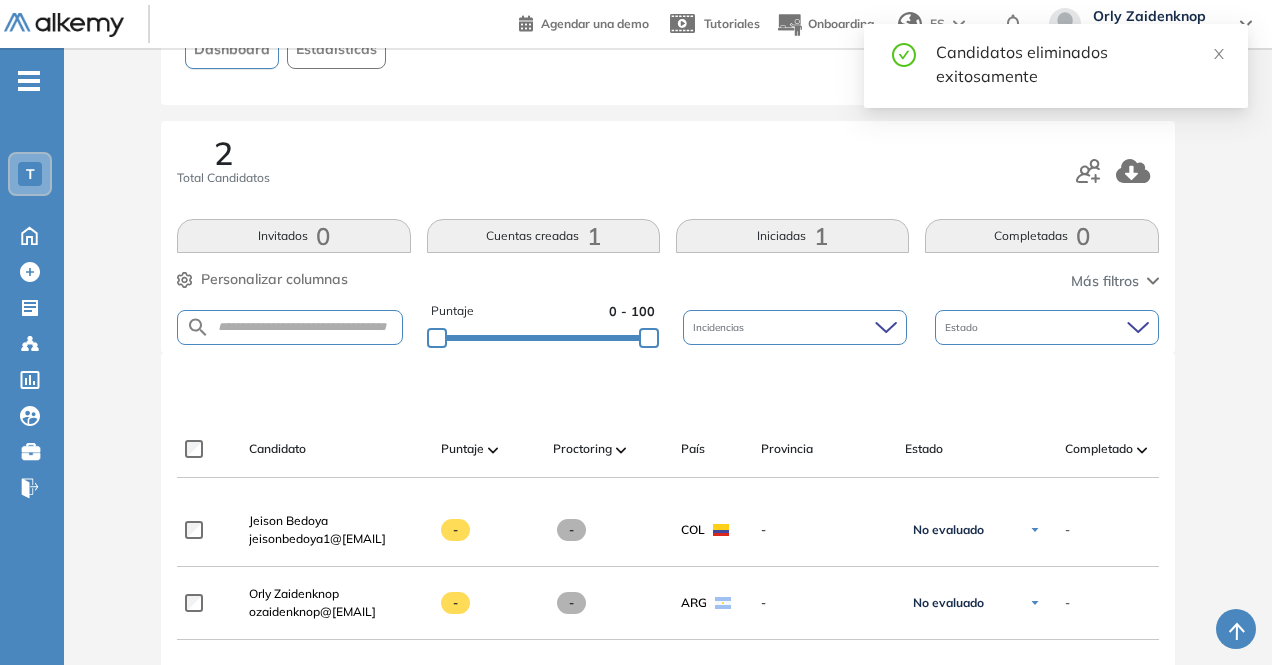 scroll, scrollTop: 195, scrollLeft: 0, axis: vertical 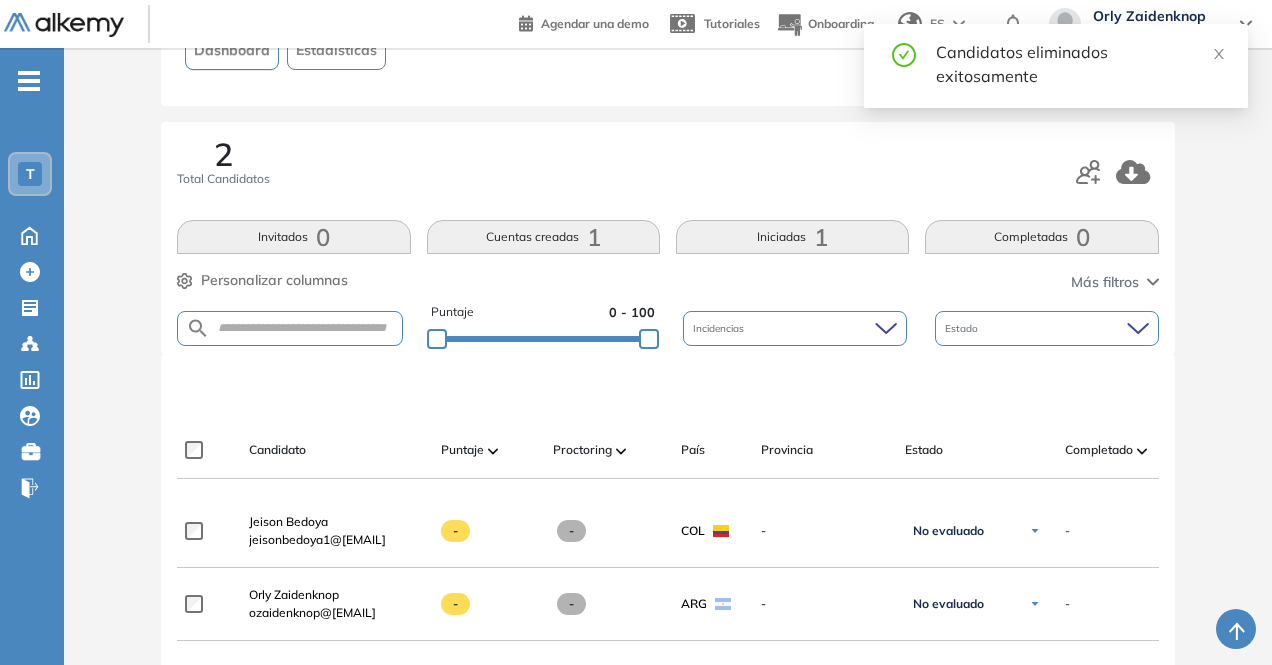 click on "2 Total Candidatos" at bounding box center [223, 163] 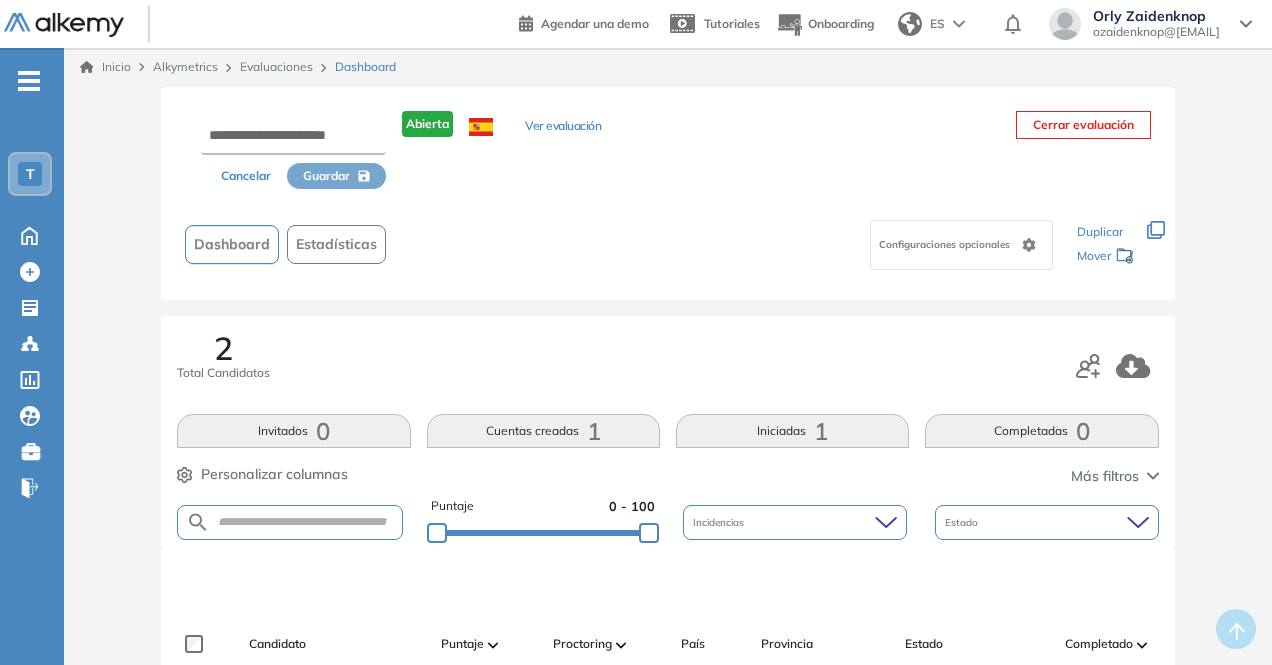scroll, scrollTop: 0, scrollLeft: 0, axis: both 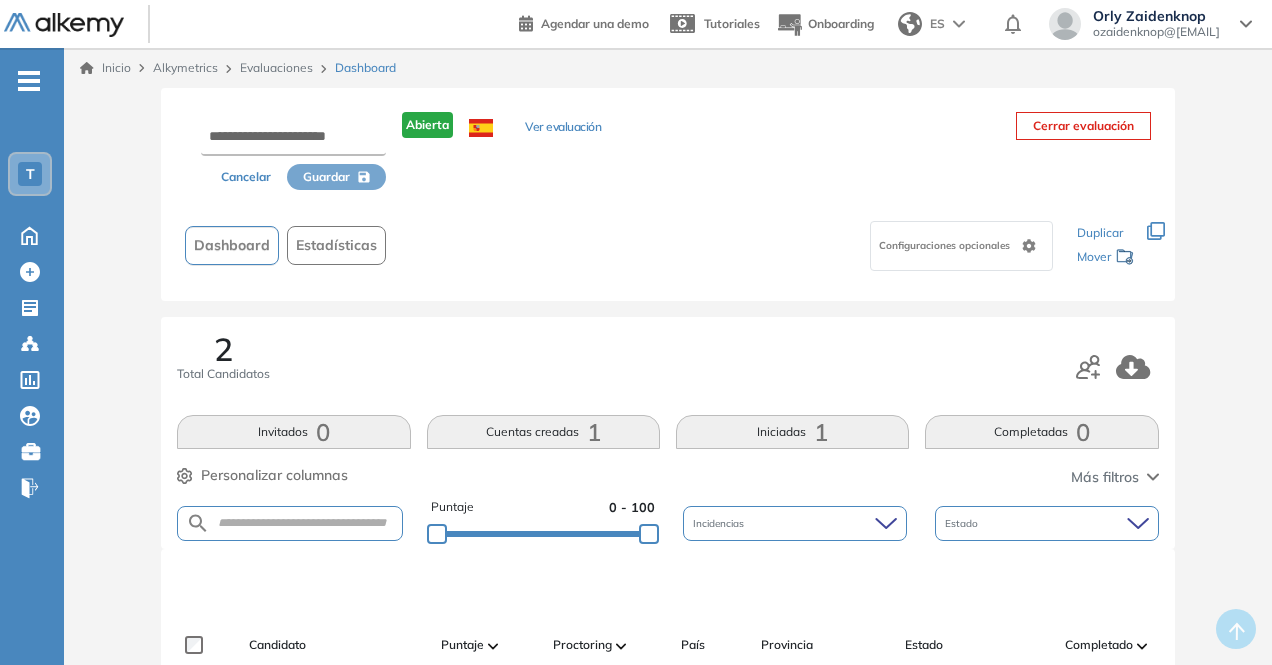 click on "Dashboard" at bounding box center [232, 245] 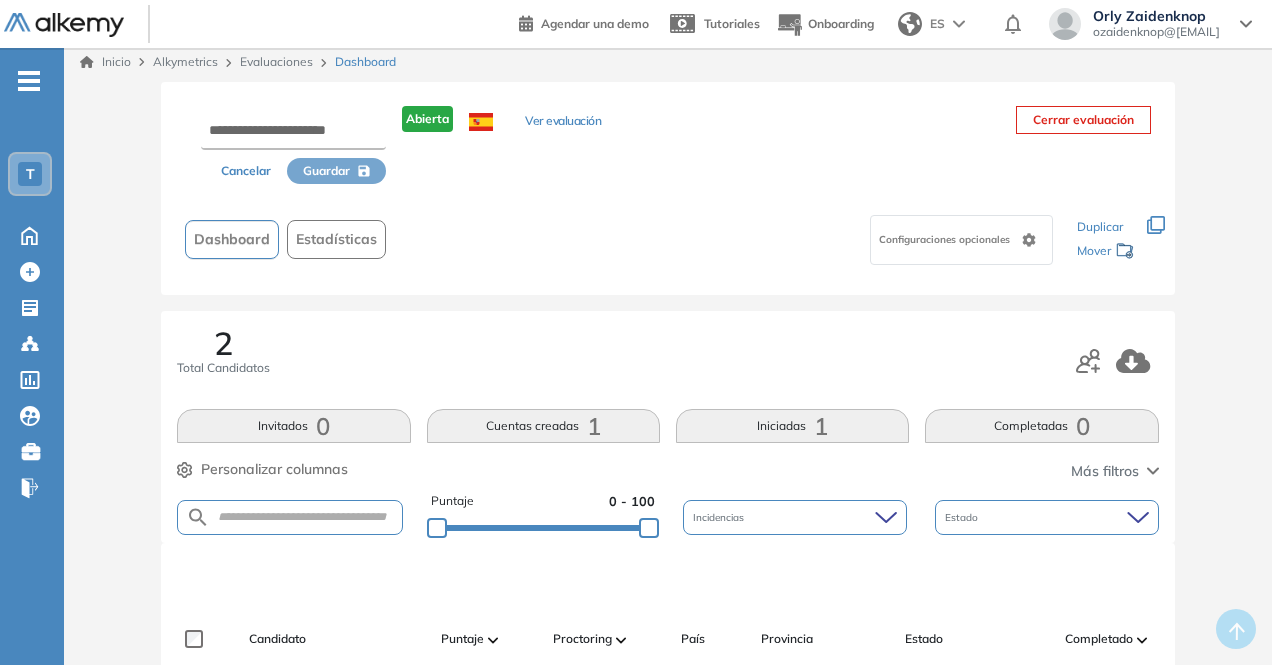 scroll, scrollTop: 0, scrollLeft: 0, axis: both 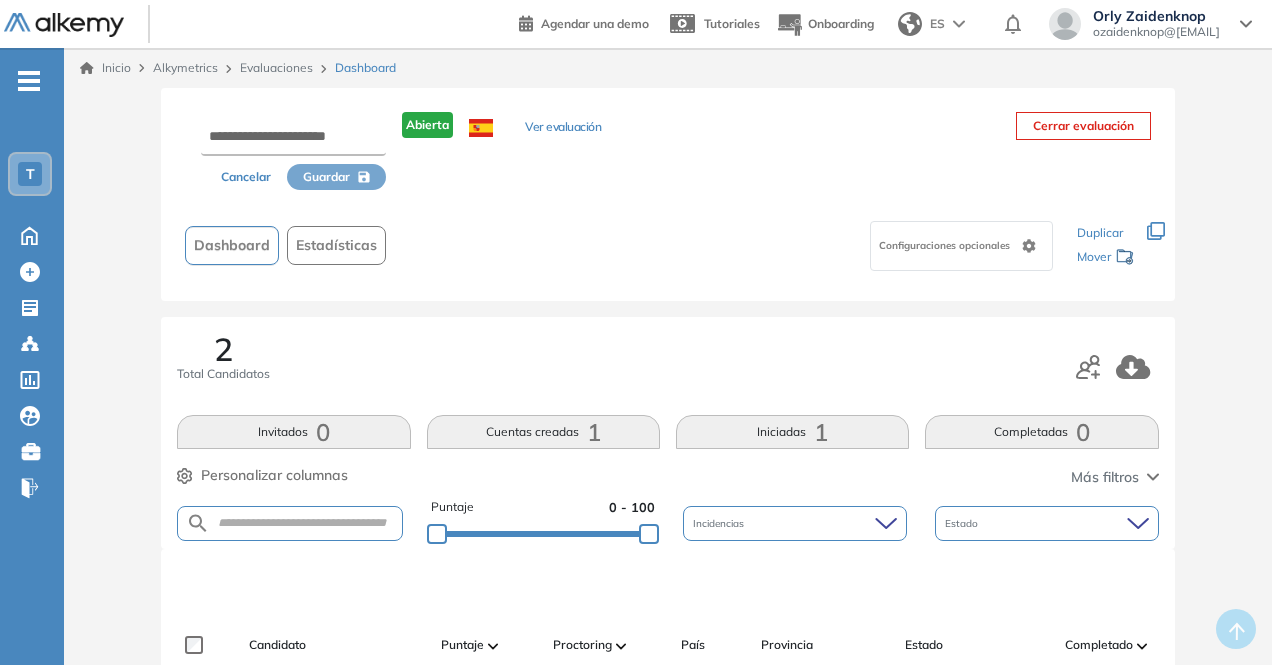 click on "Evaluaciones" at bounding box center [276, 67] 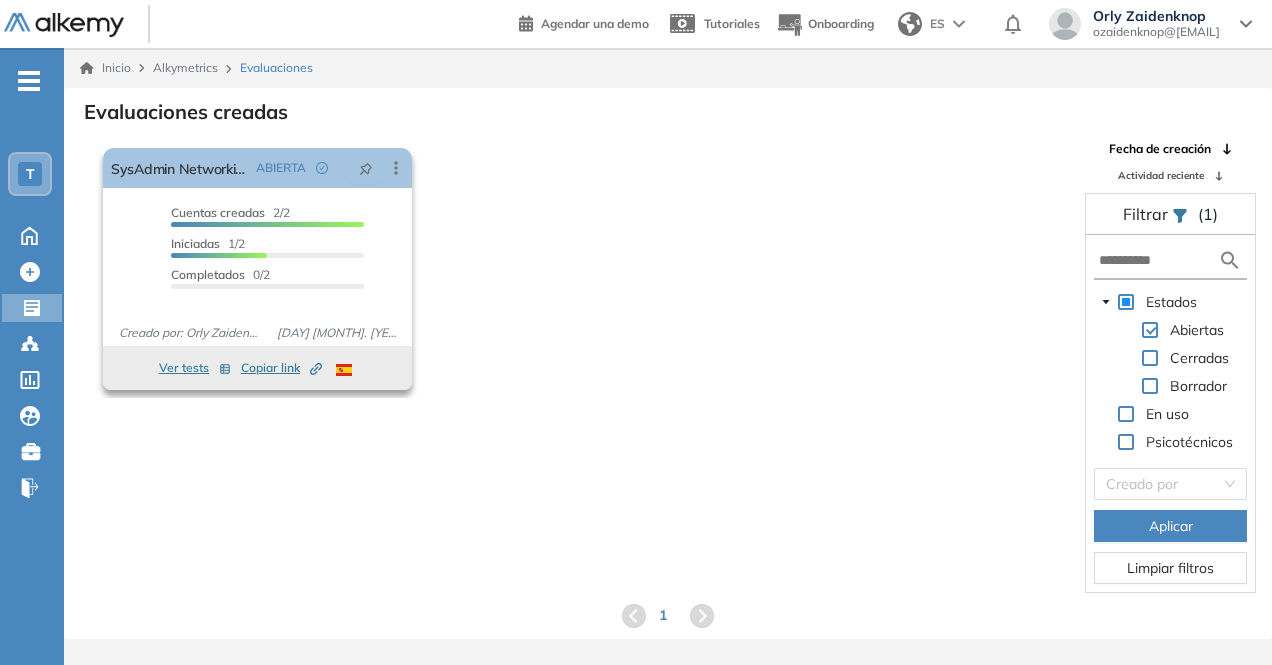click on "Ver tests" at bounding box center [195, 368] 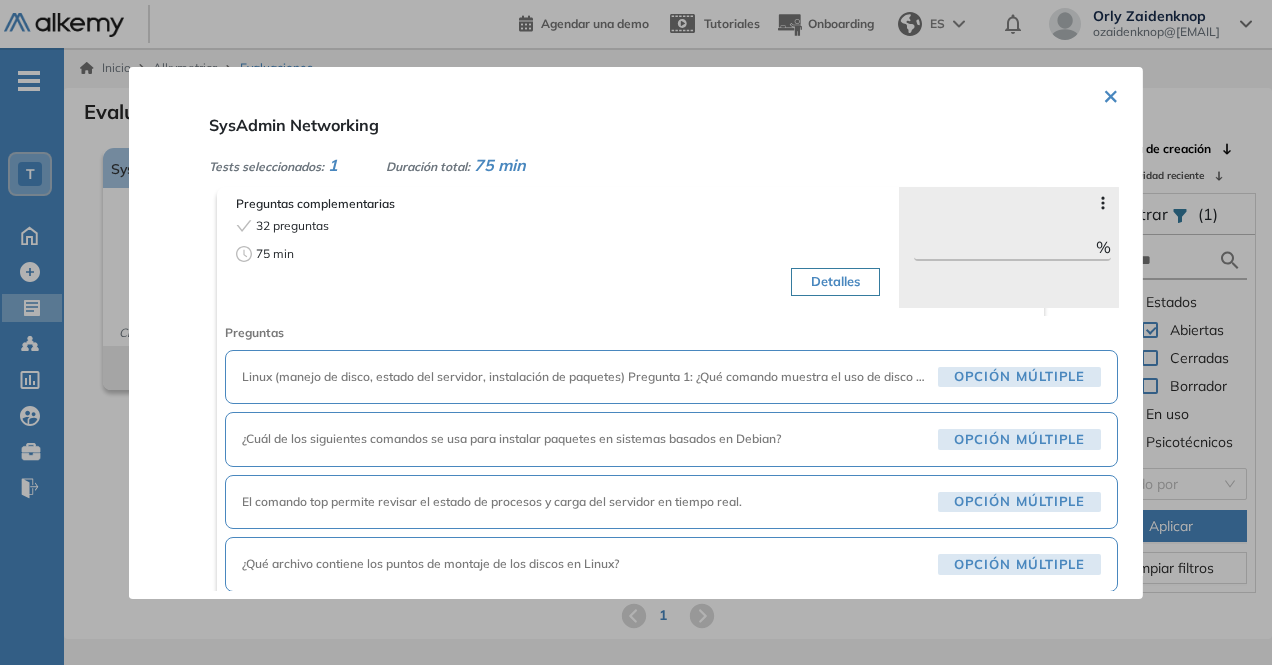 scroll, scrollTop: 0, scrollLeft: 0, axis: both 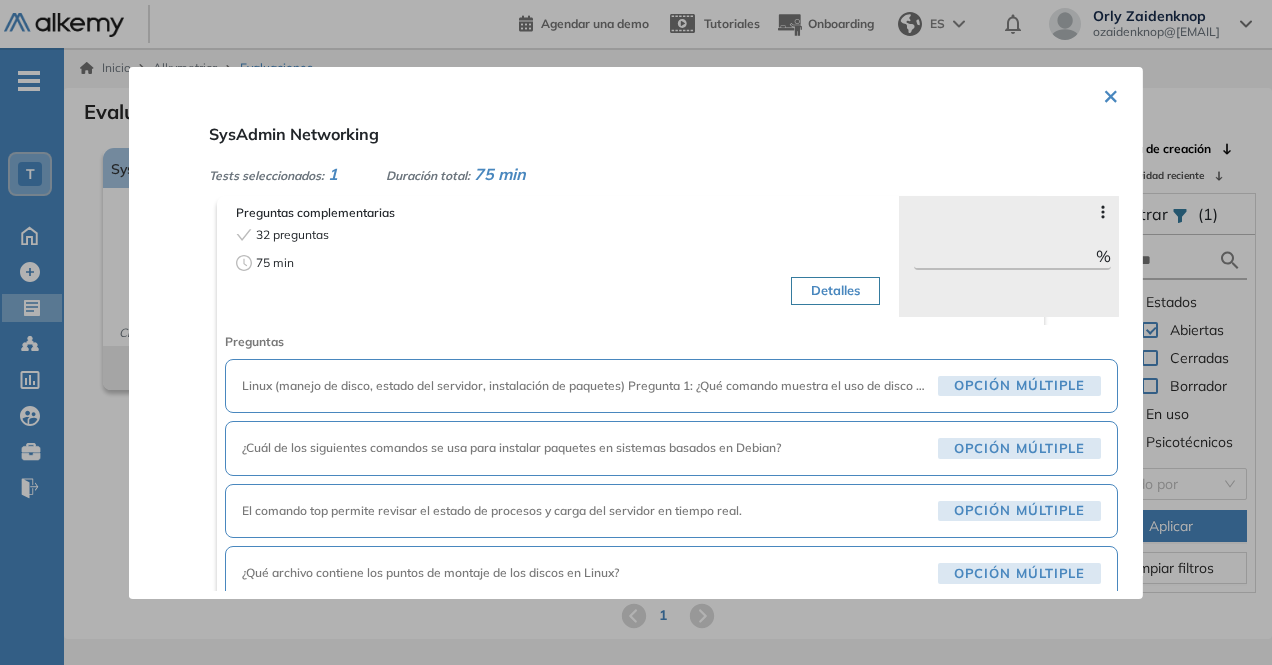 click on "×" at bounding box center [1111, 94] 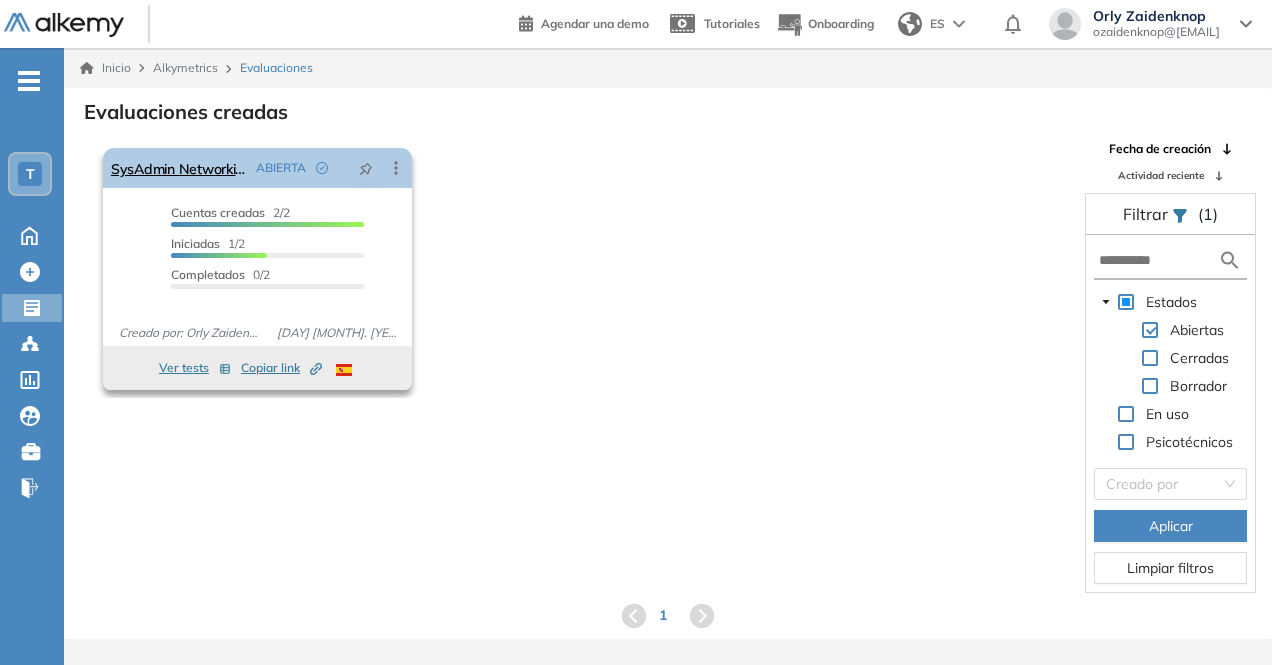 click 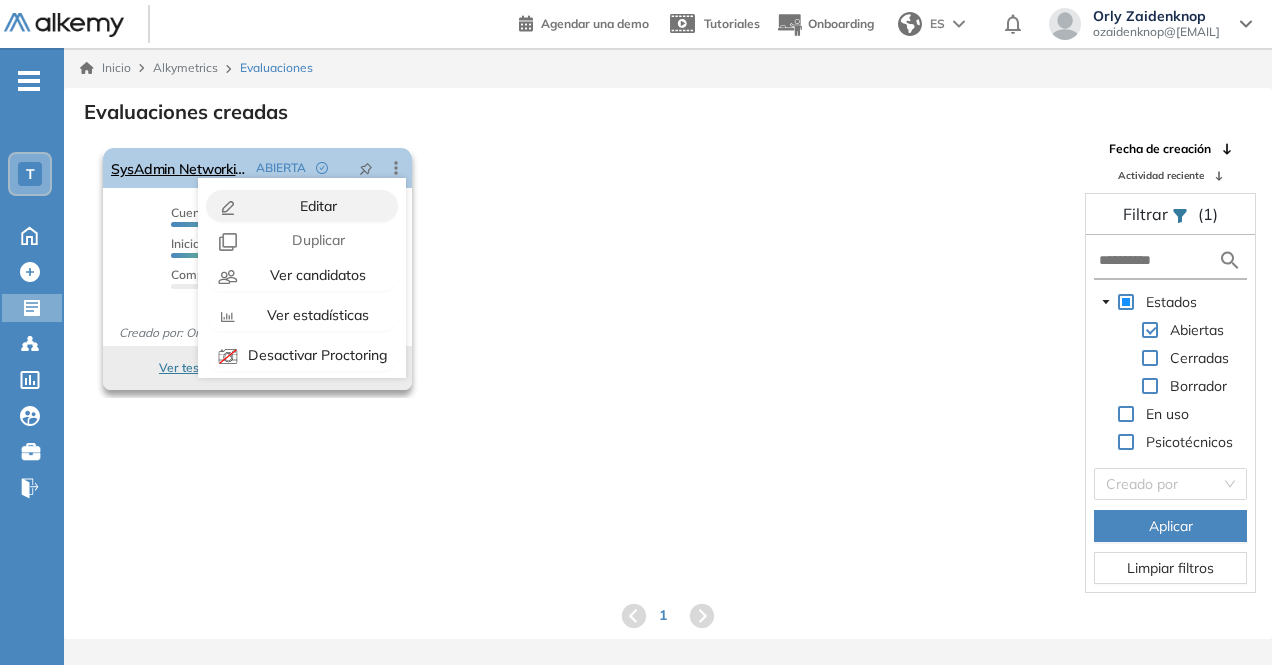 click on "Editar" at bounding box center (316, 206) 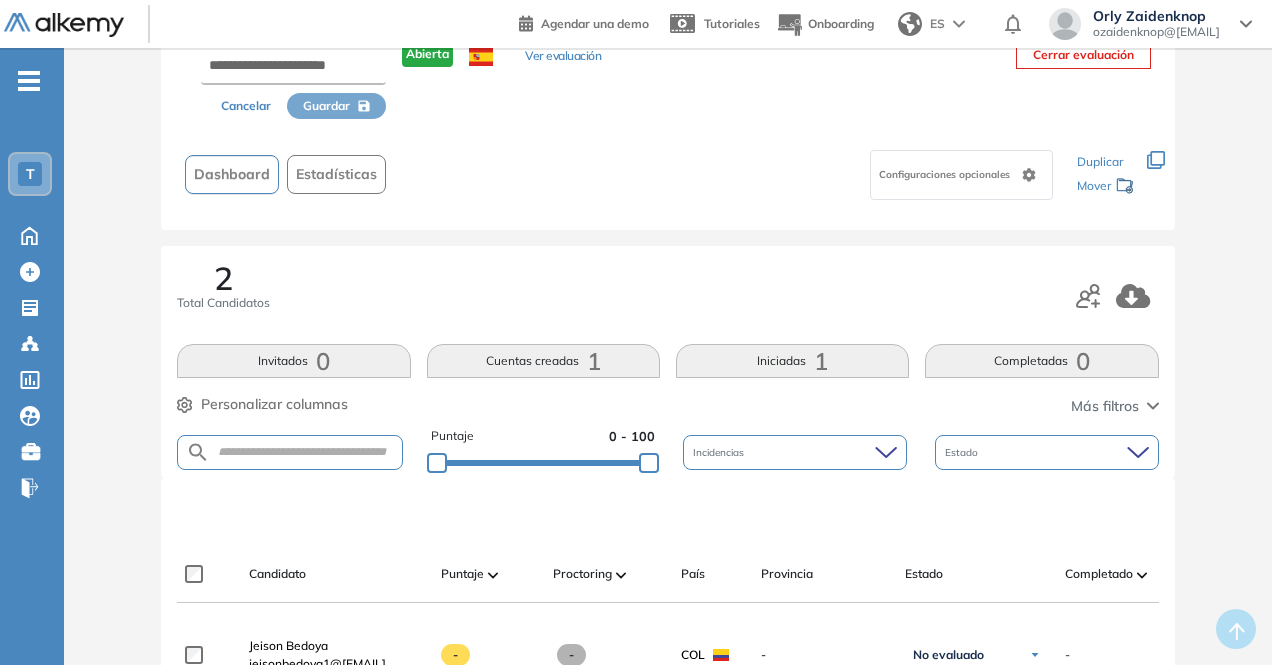 scroll, scrollTop: 0, scrollLeft: 0, axis: both 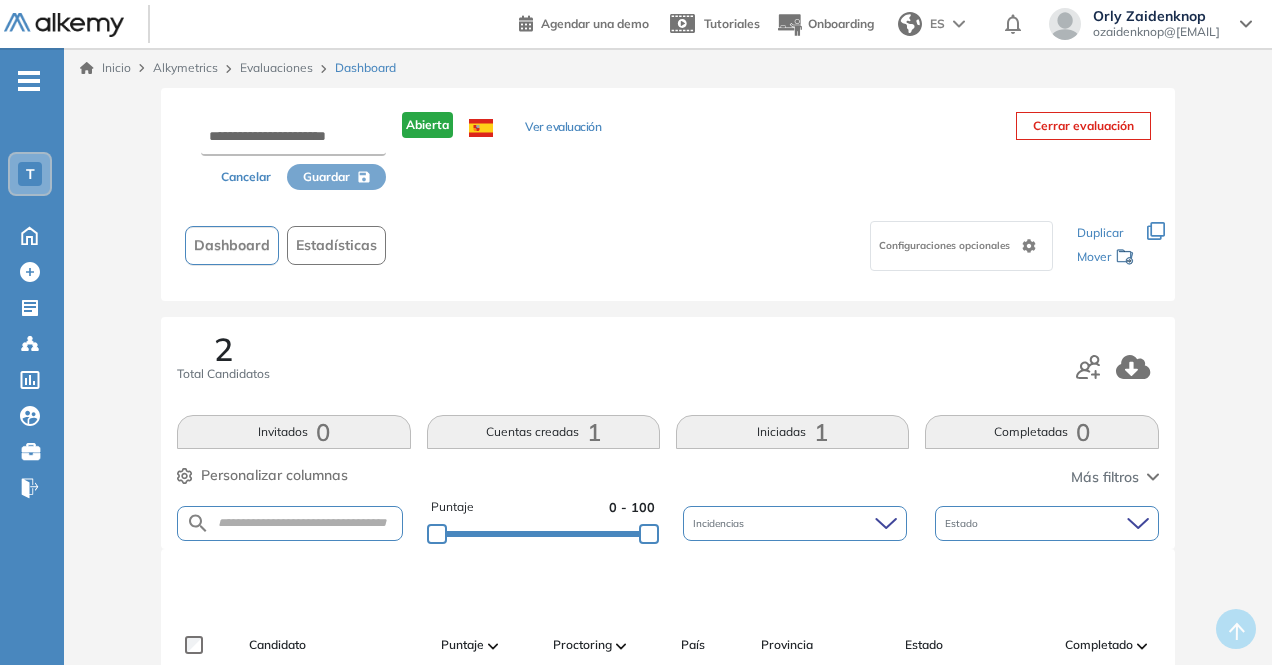 click on "Cerrar evaluación" at bounding box center [1083, 126] 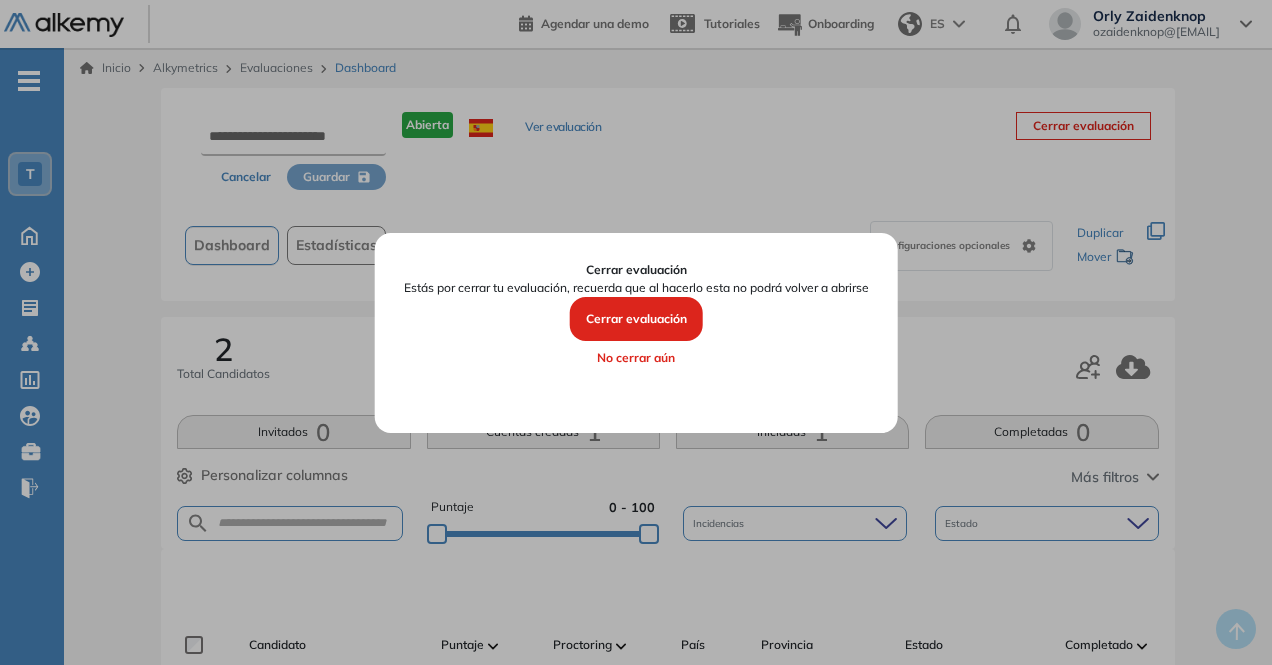 click on "No cerrar aún" at bounding box center [636, 358] 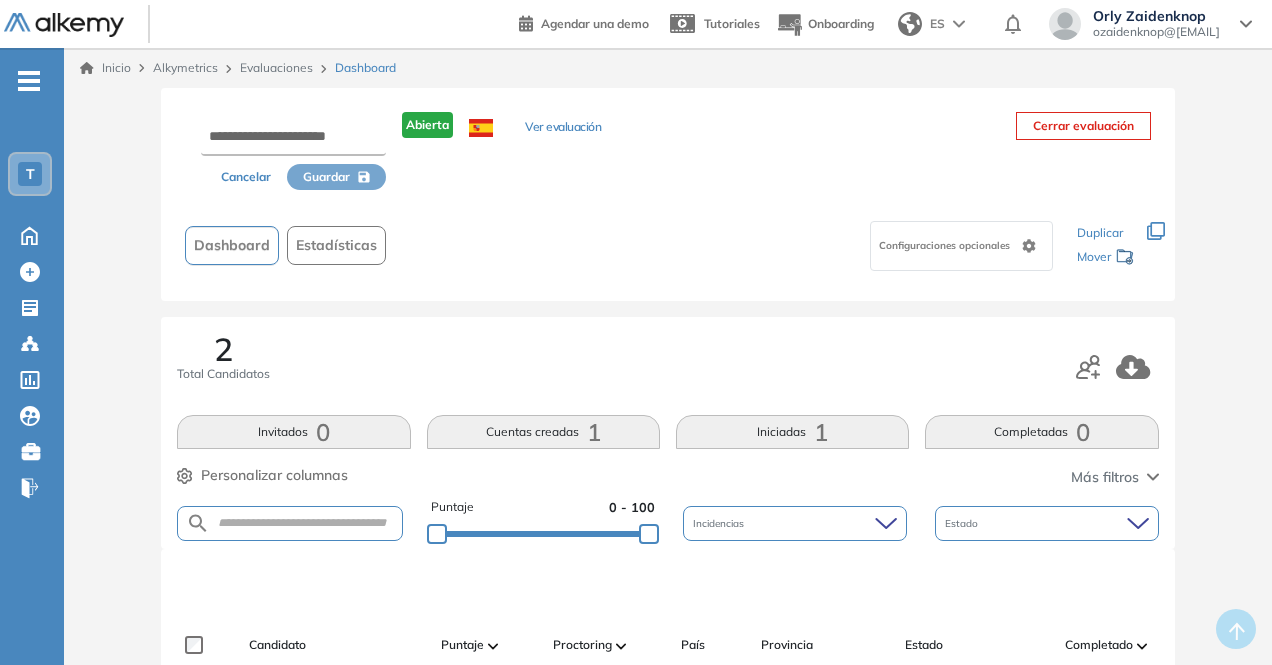 click on "Cancelar Guardar Abierta Ver evaluación Cerrar evaluación Dashboard Estadísticas Configuraciones opcionales Los siguientes tests ya no están disponibles o tienen una nueva versión Revisa en el catálogo otras opciones o su detalle. Entendido Duplicar Mover 2 Total Candidatos Invitados 0 Cuentas creadas 1 Iniciadas 1 Completadas 0   Personalizar columnas Personalizar columnas Candidato Fijar columna Puntaje Fijar columna Proctoring Fijar columna País Fijar columna Provincia Fijar columna Estado Fijar columna Completado Fijar columna Evaluación Fijar columna Fecha límite Fijar columna Preguntas complementarias Cancelar Aplicar Más filtros Puntaje 0 - 100 Incidencias Estado Candidato Puntaje Proctoring País Provincia Estado Completado Evaluación Fecha límite Linkedin   Jeison Bedoya jeisonbedoya1@[EMAIL]     -     -     COL     -     No evaluado No evaluado Evaluado A entrevistar Entrevistado Finalista Oferta enviada Oferta rechazada Sin respuesta Rechazado Contratado     -     En progreso" at bounding box center [668, 658] 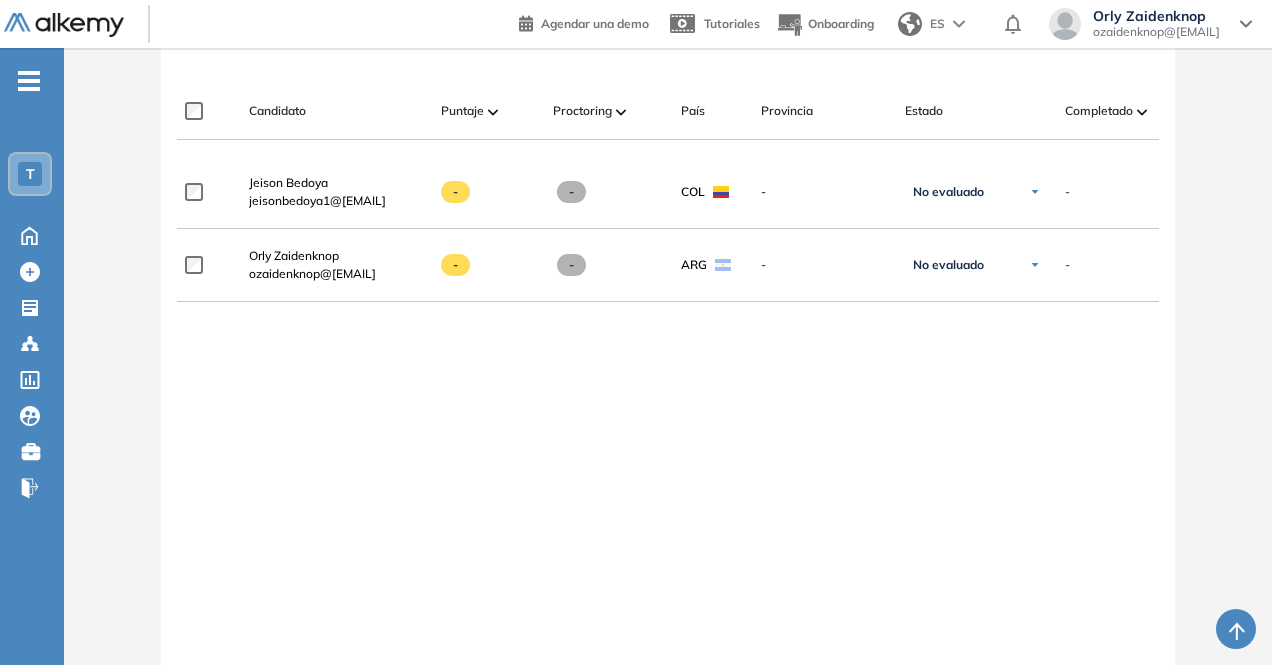 scroll, scrollTop: 576, scrollLeft: 0, axis: vertical 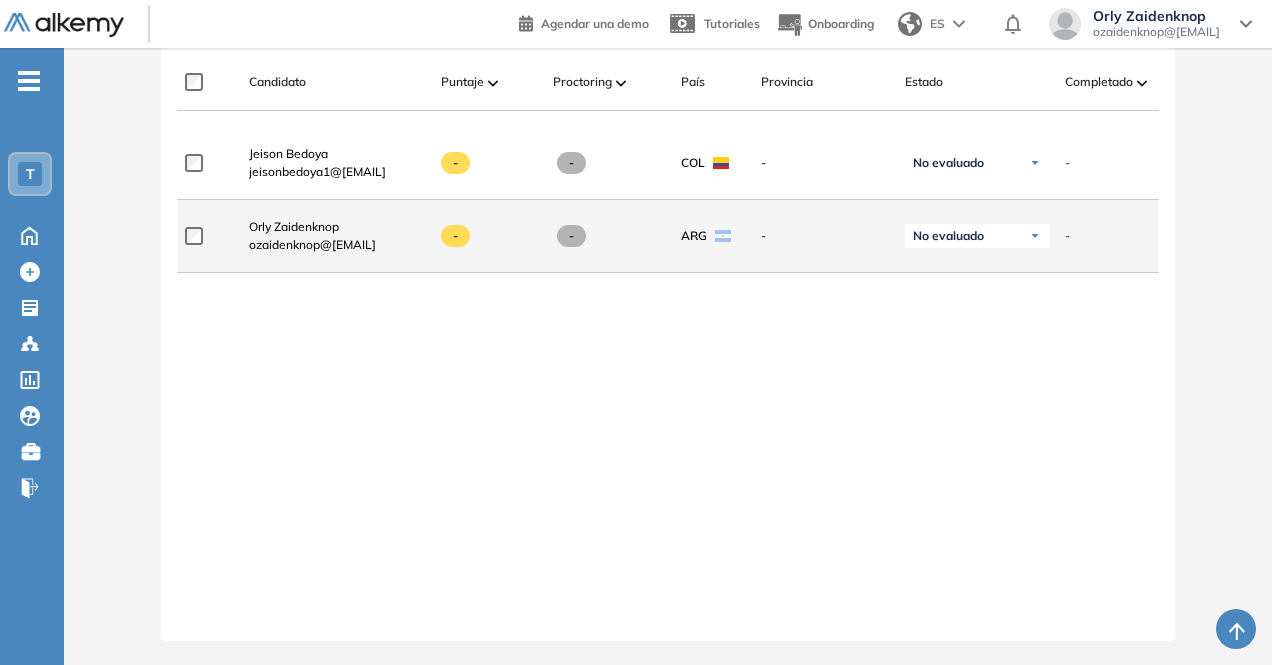 click on "No evaluado" at bounding box center [948, 236] 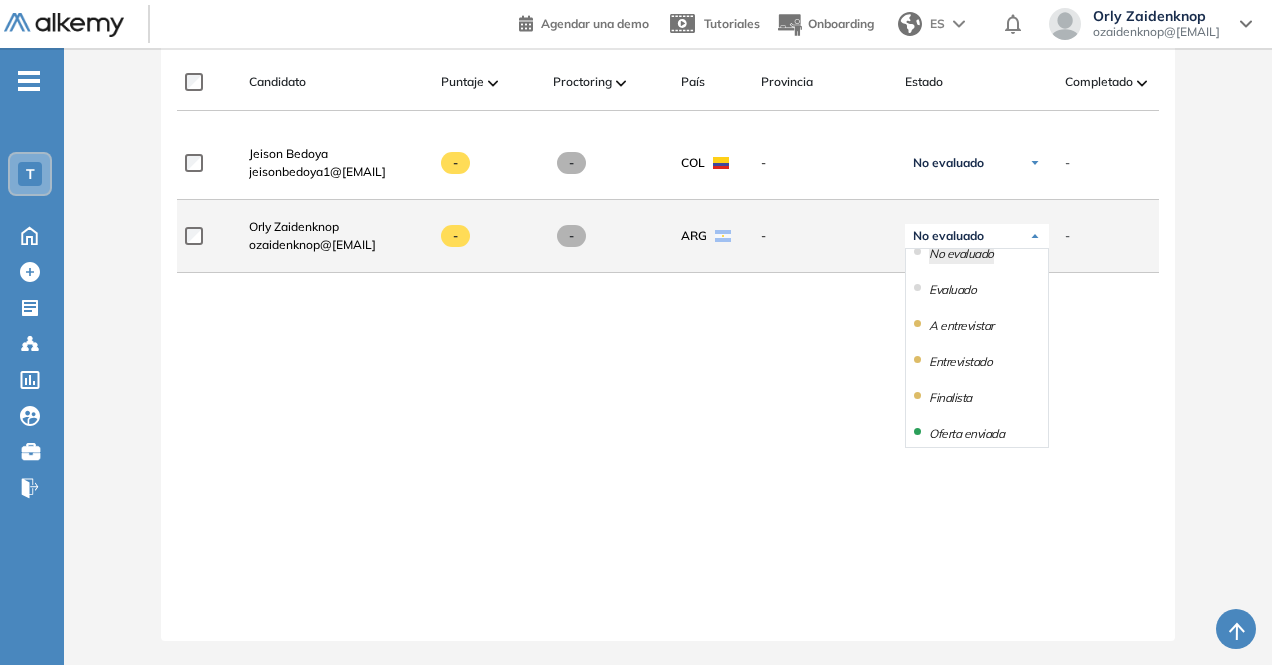scroll, scrollTop: 0, scrollLeft: 0, axis: both 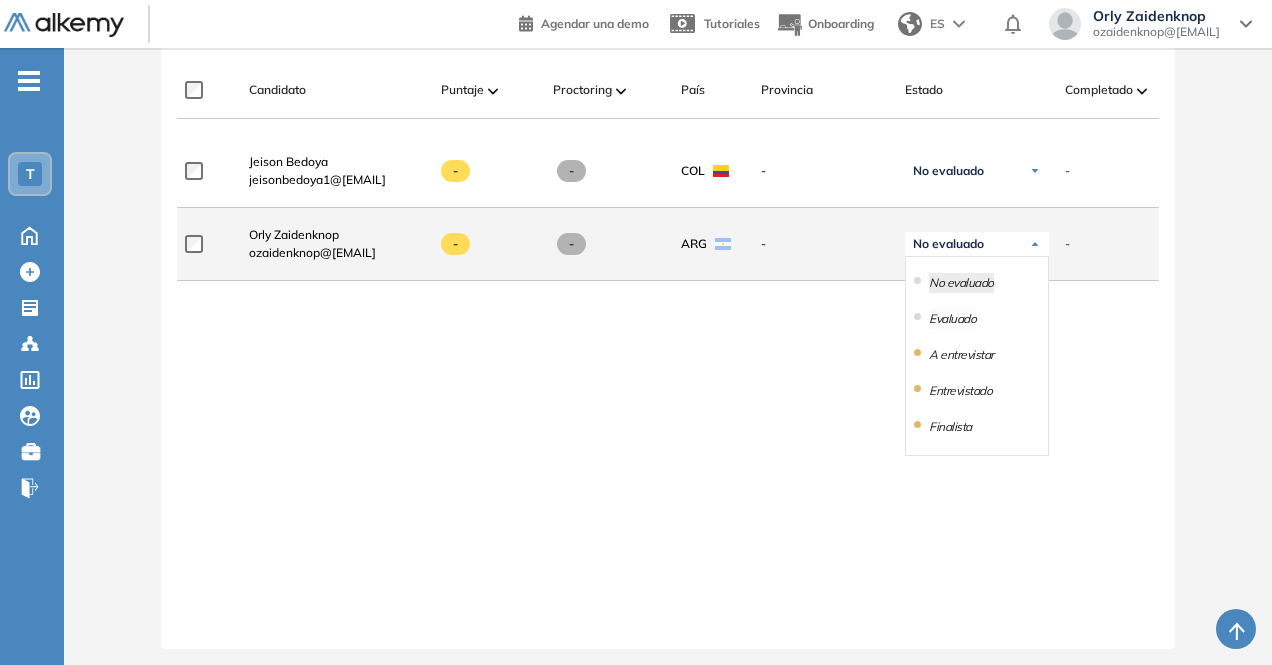 click on "Evaluado" at bounding box center (952, 319) 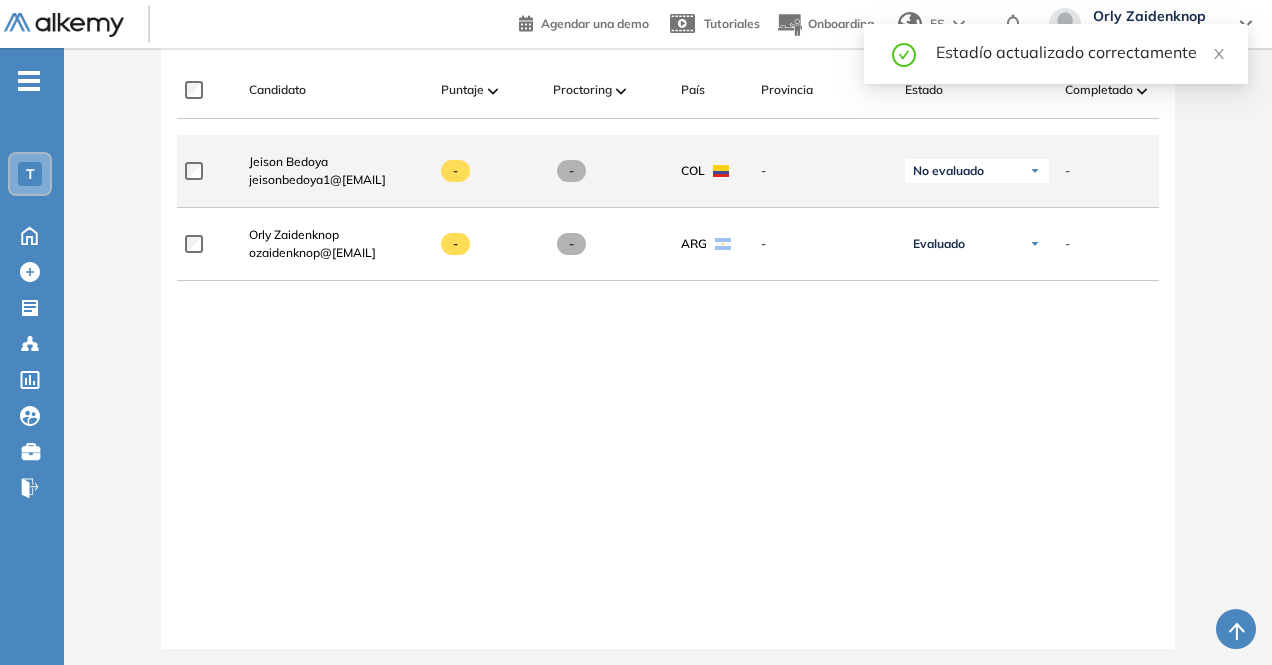 click on "No evaluado" at bounding box center (948, 171) 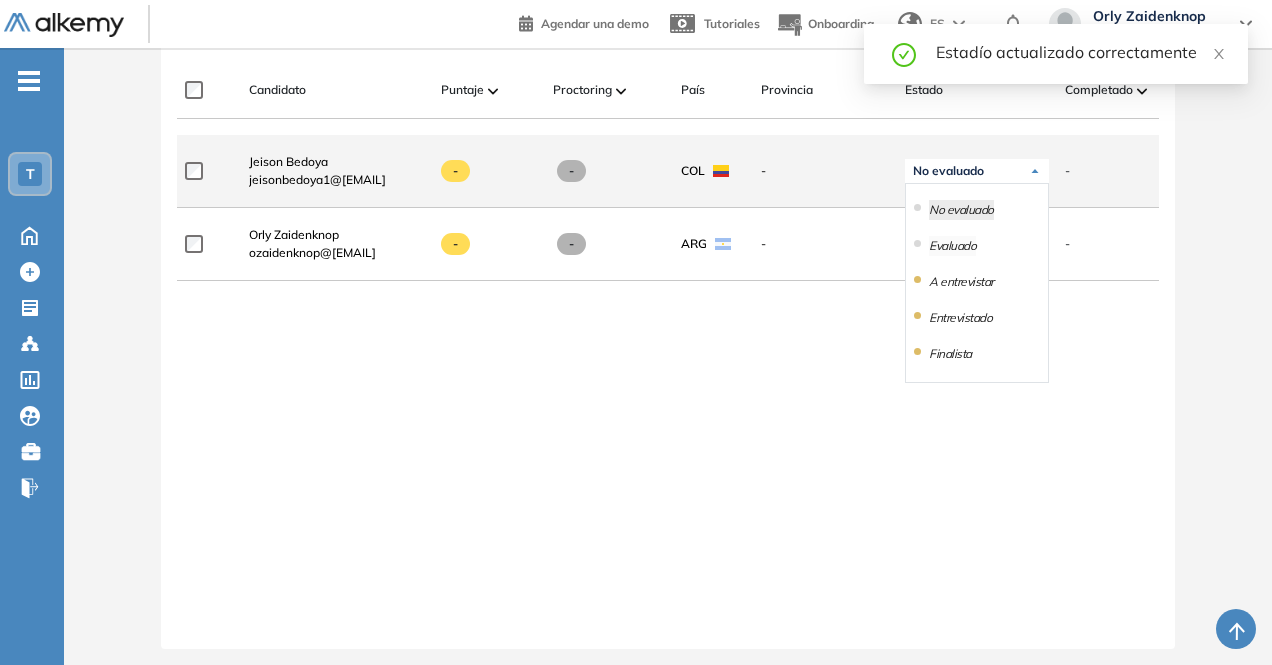 click on "Evaluado" at bounding box center [952, 246] 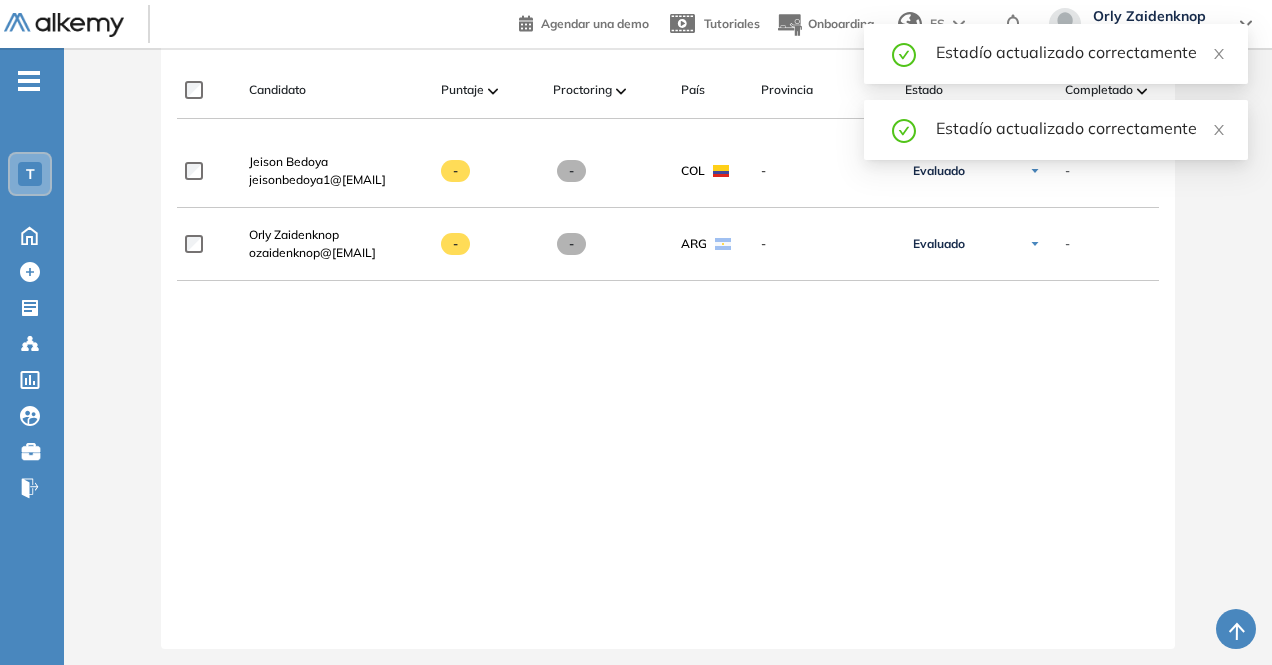 click on "Estadío actualizado correctamente" at bounding box center [1080, 128] 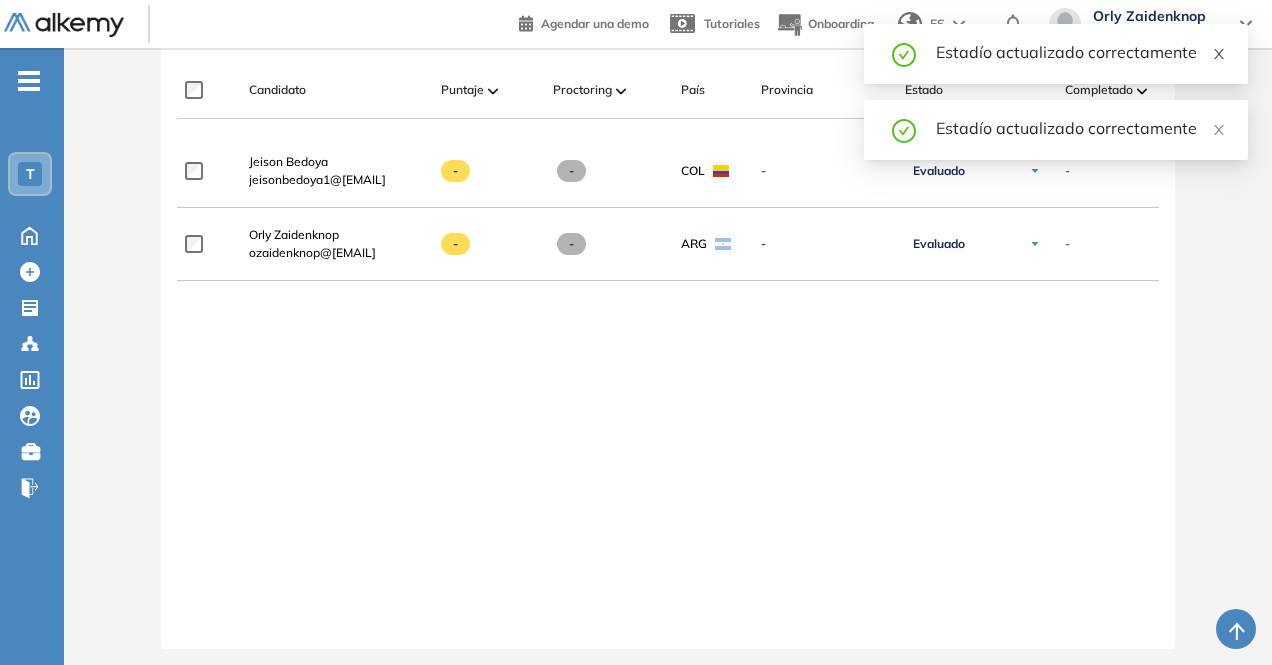 click at bounding box center [1219, 51] 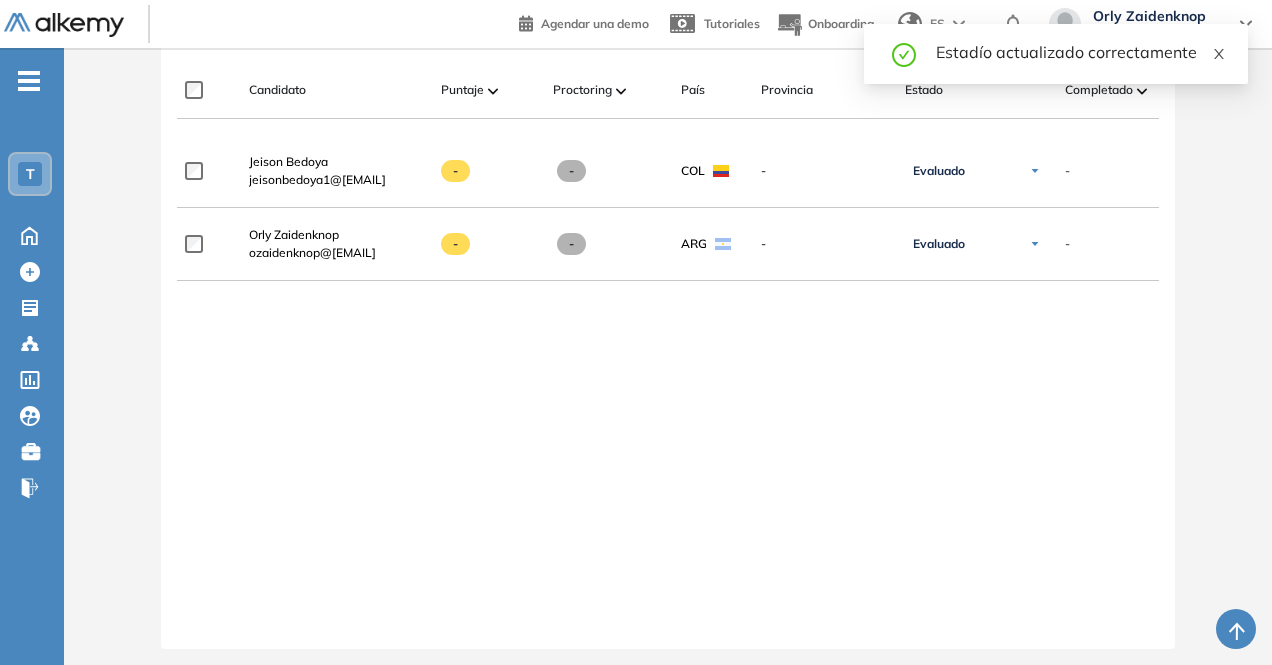 click 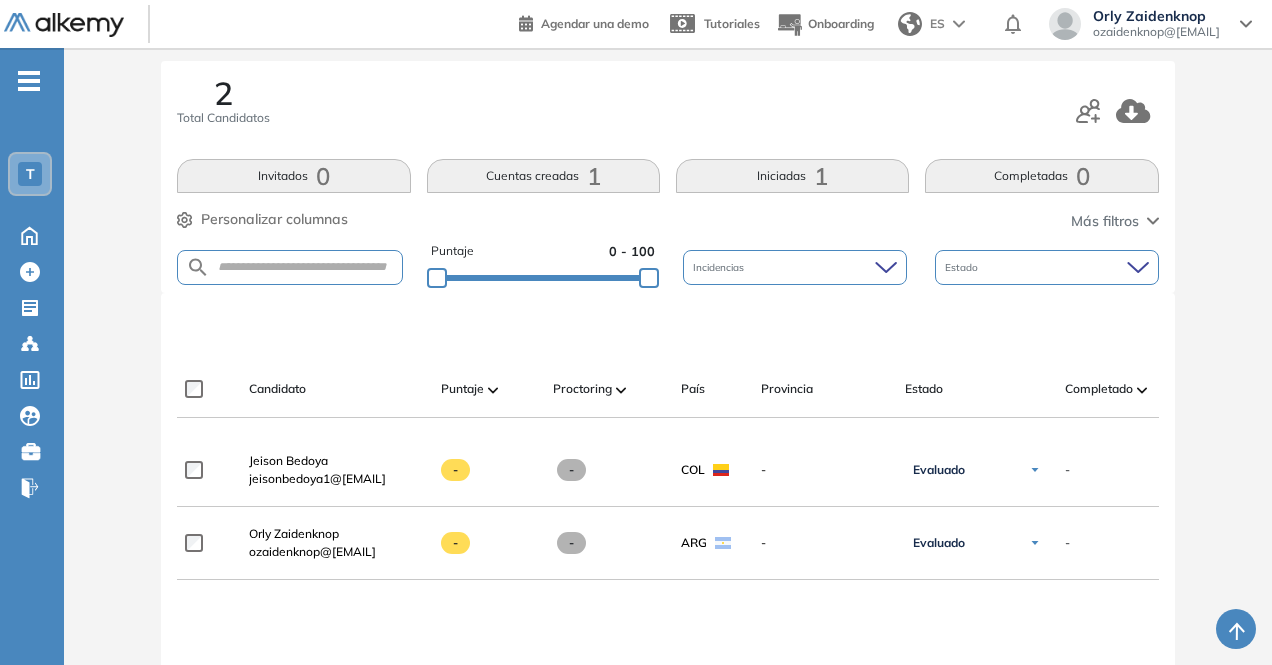 scroll, scrollTop: 255, scrollLeft: 0, axis: vertical 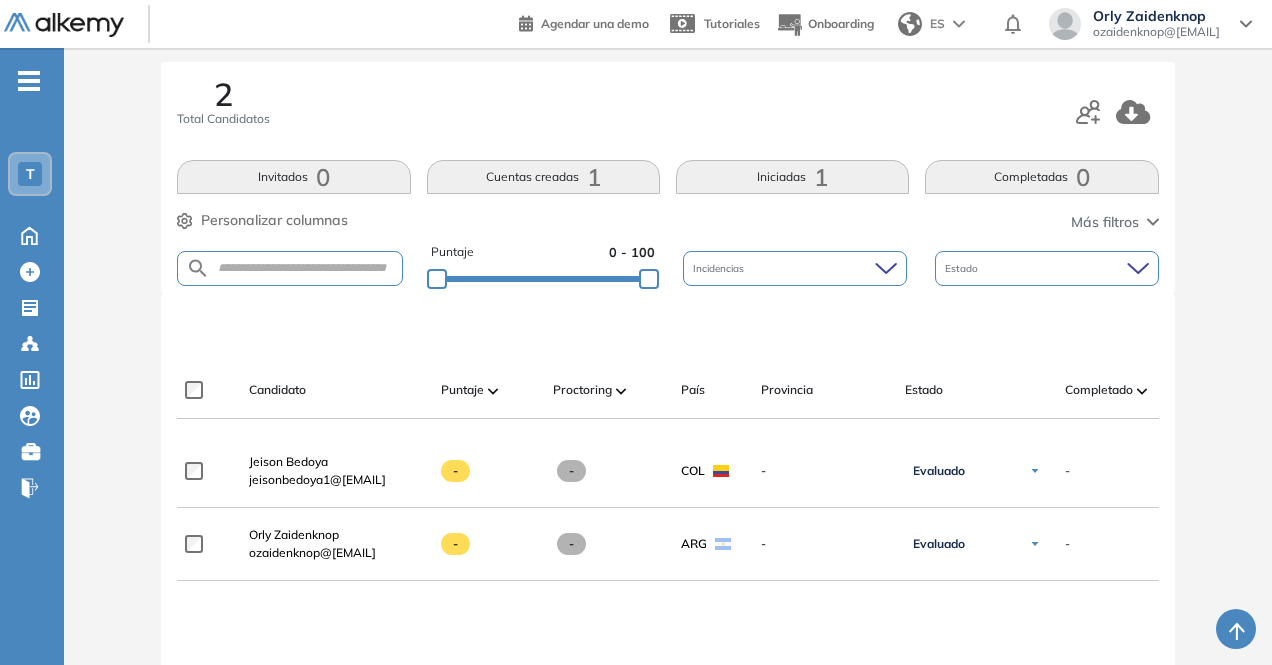 click on "Incidencias" at bounding box center [795, 268] 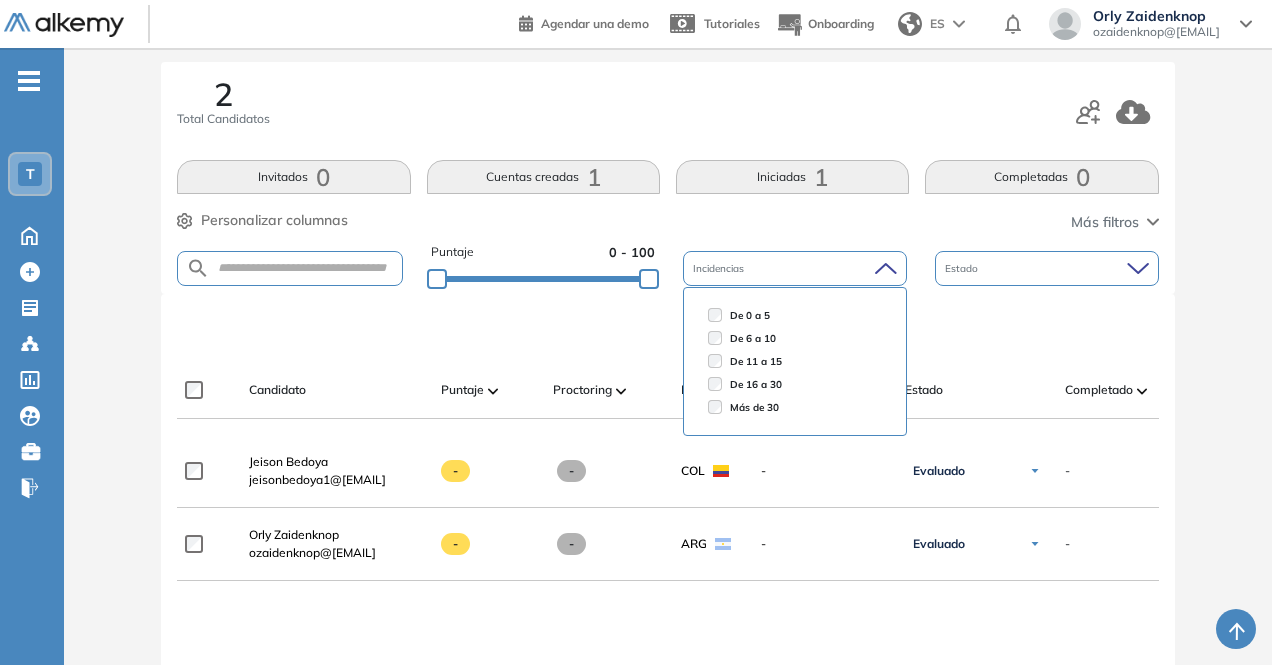 click on "Incidencias" at bounding box center (795, 268) 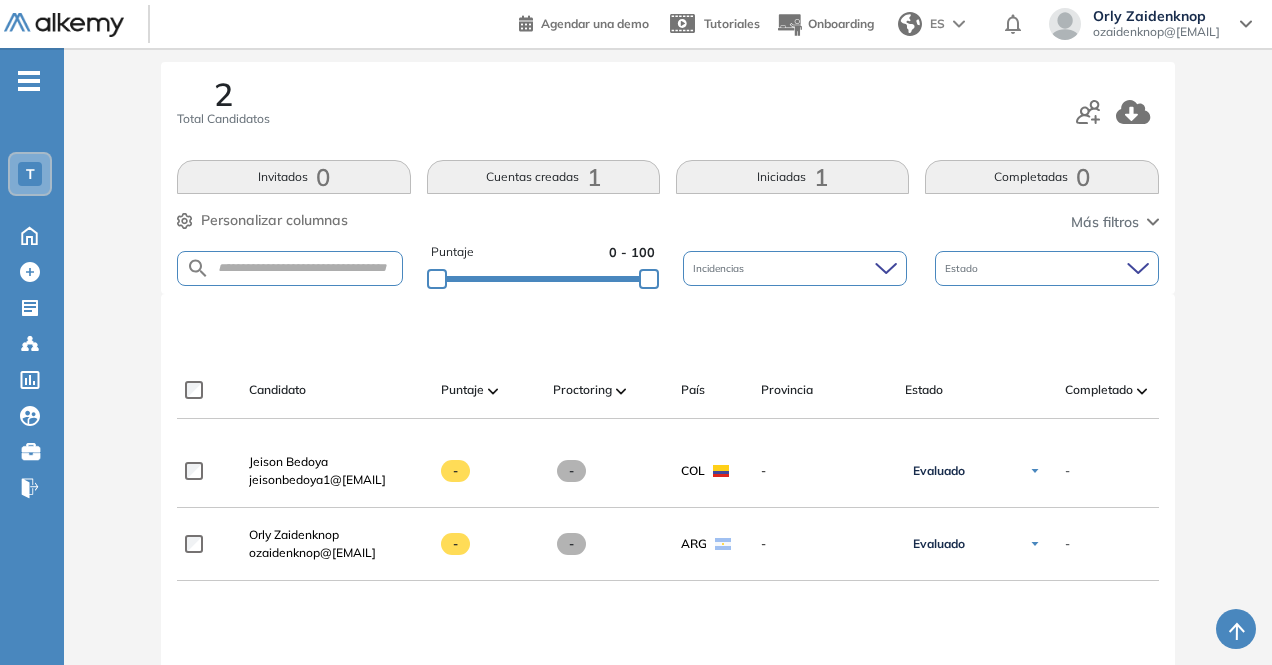 click on "1" at bounding box center (821, 177) 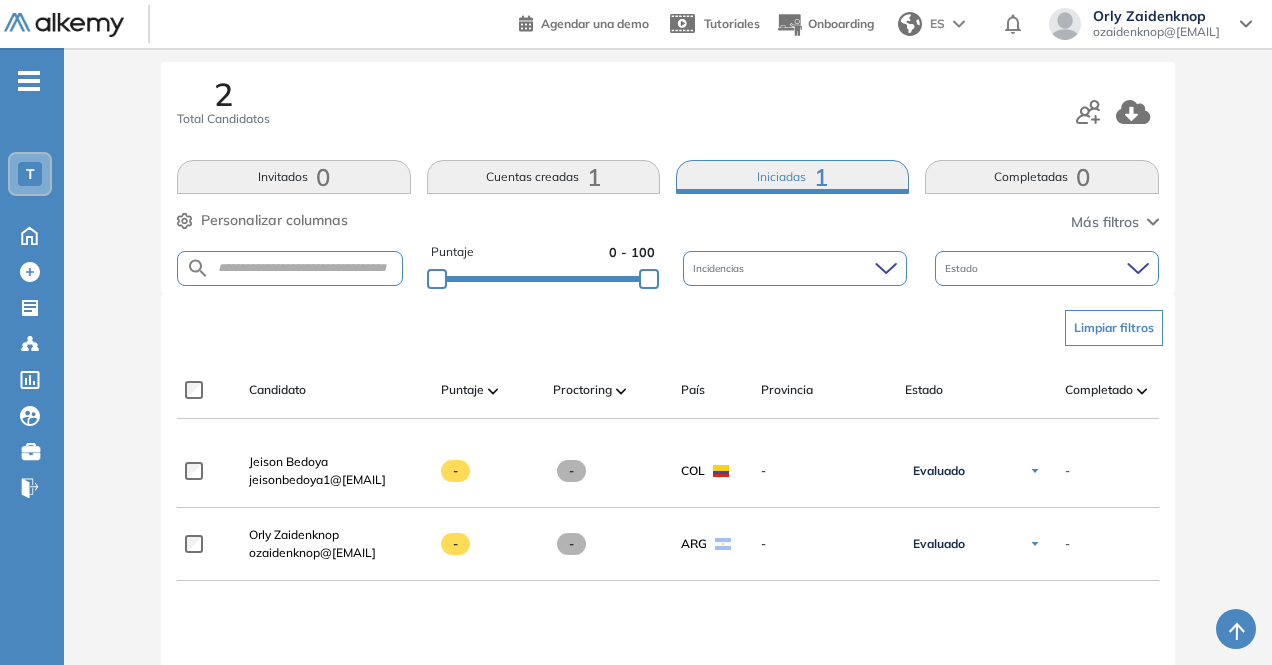 click on "Iniciadas 1" at bounding box center [792, 177] 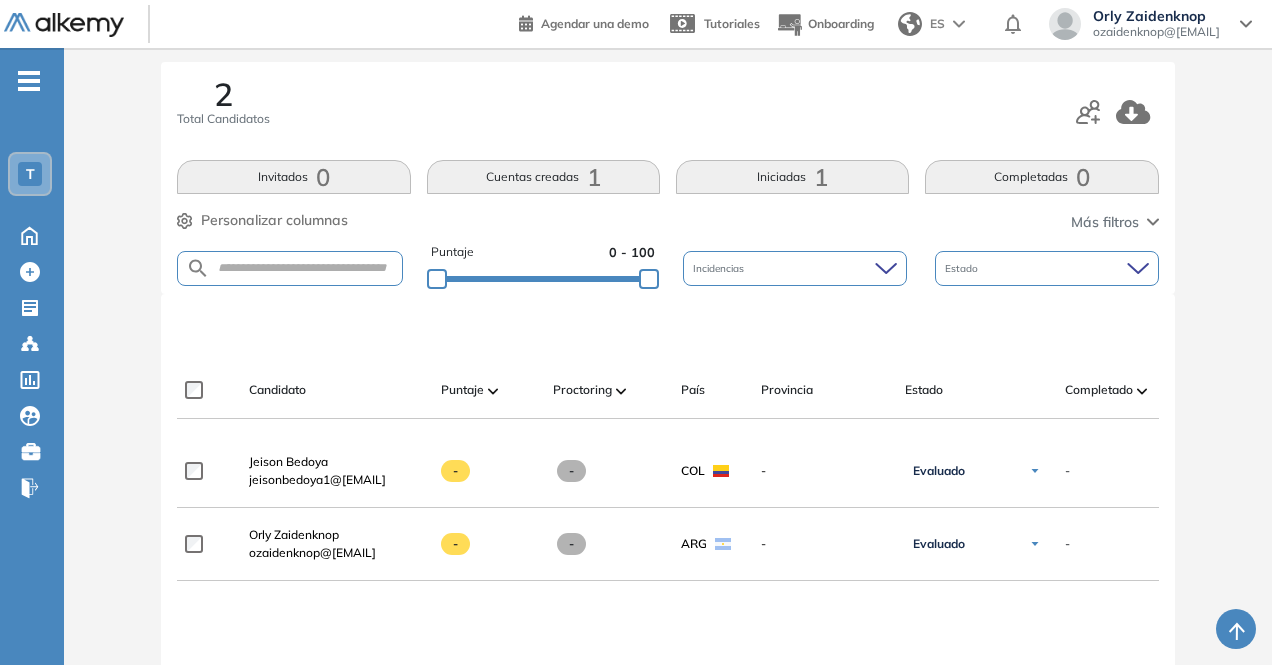 click on "Cuentas creadas 1" at bounding box center [543, 177] 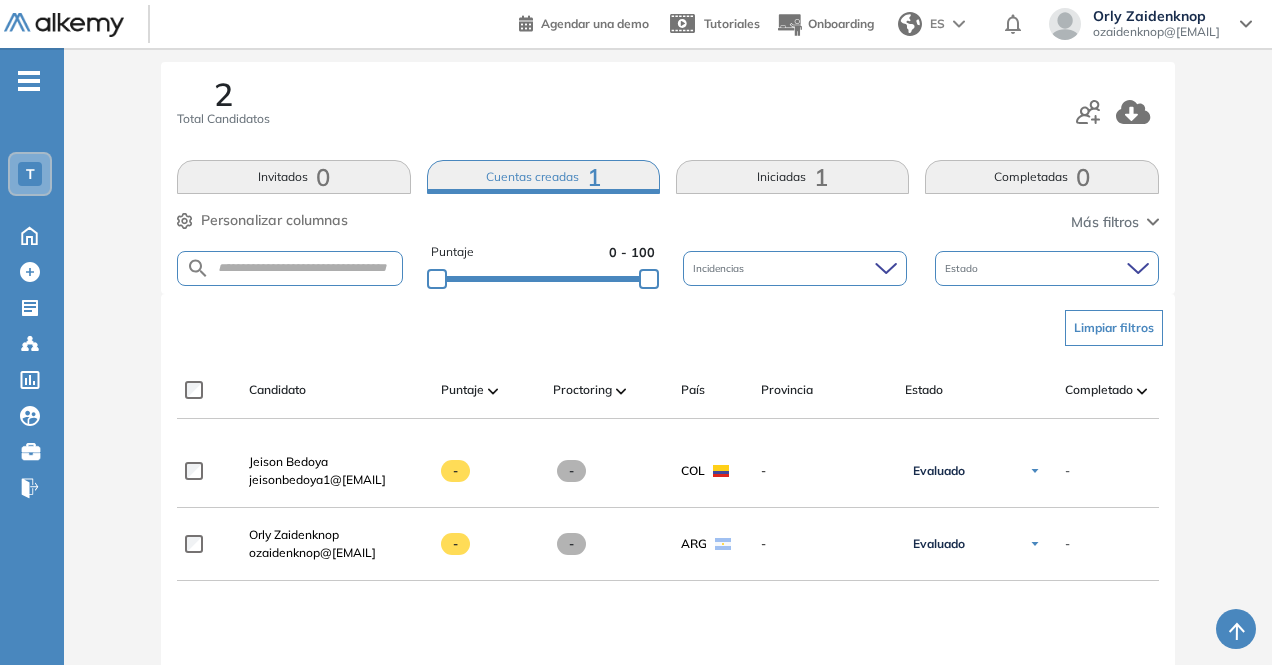 click on "0" at bounding box center [323, 177] 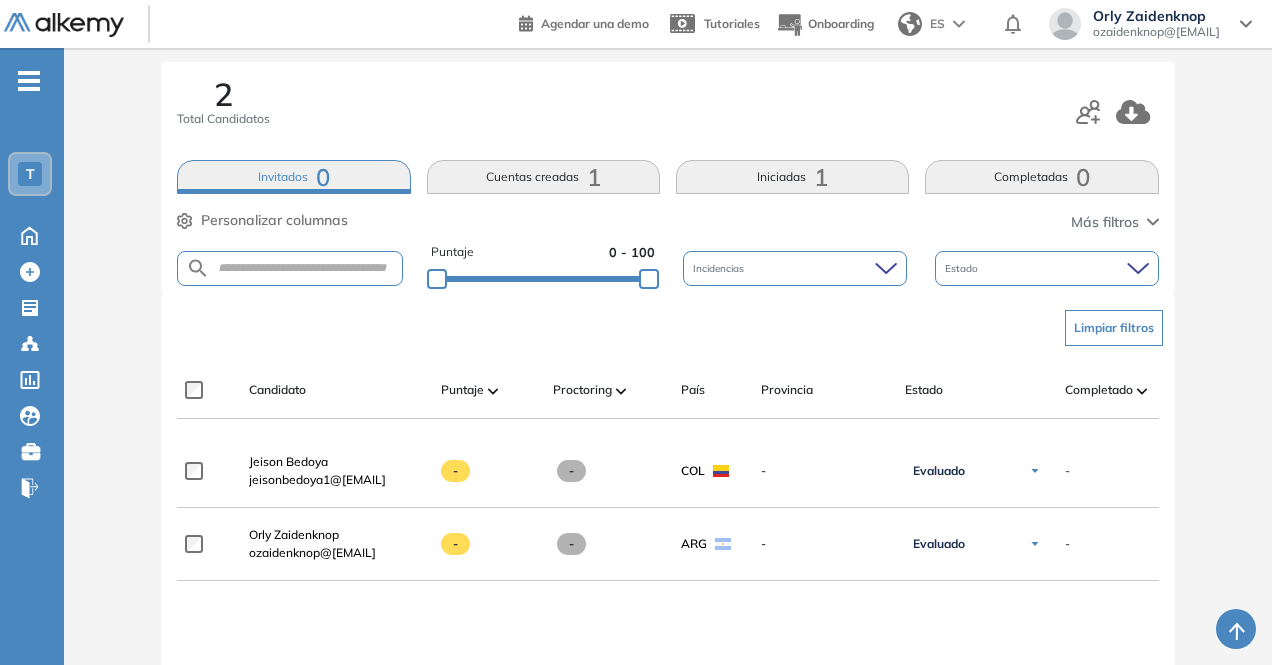 click on "Cuentas creadas 1" at bounding box center (543, 177) 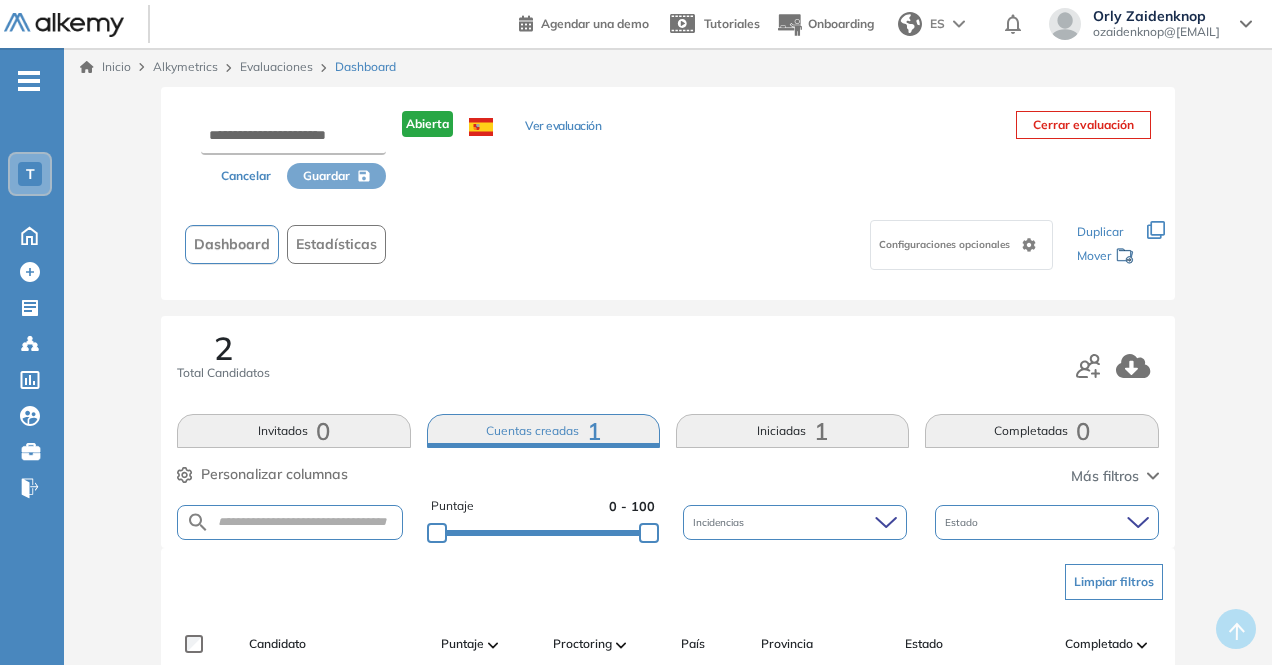 scroll, scrollTop: 0, scrollLeft: 0, axis: both 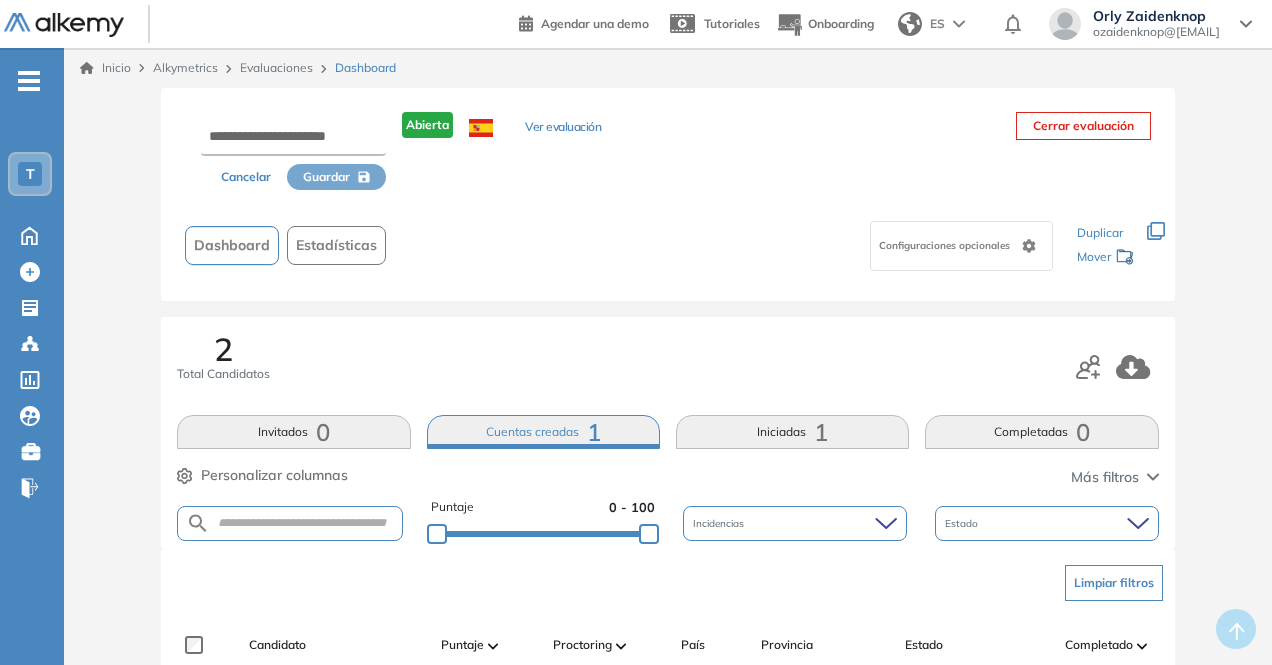 click on "Configuraciones opcionales" at bounding box center (946, 245) 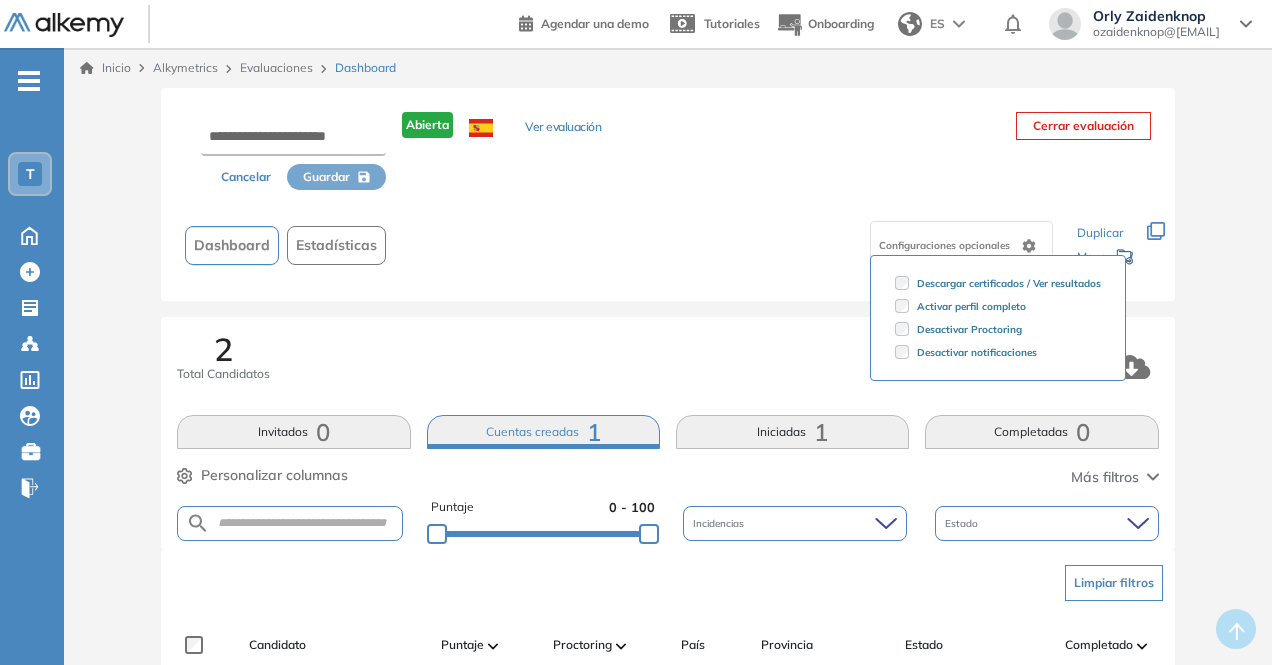 click 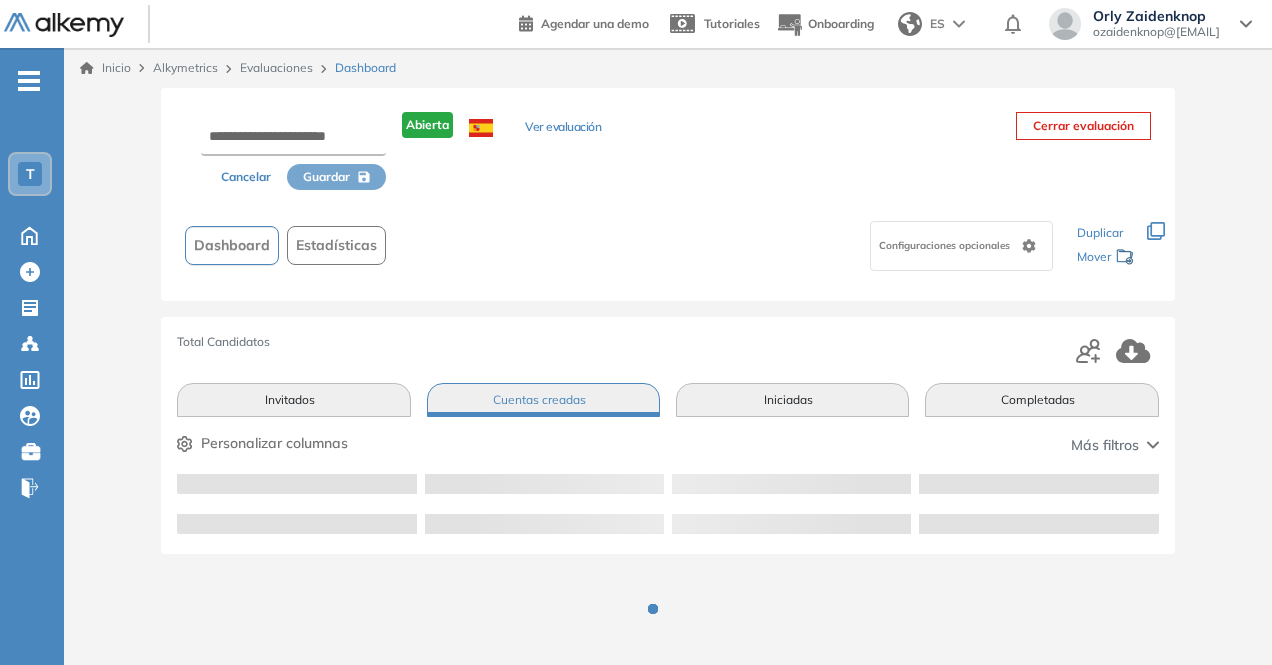 click on "-" at bounding box center [29, 79] 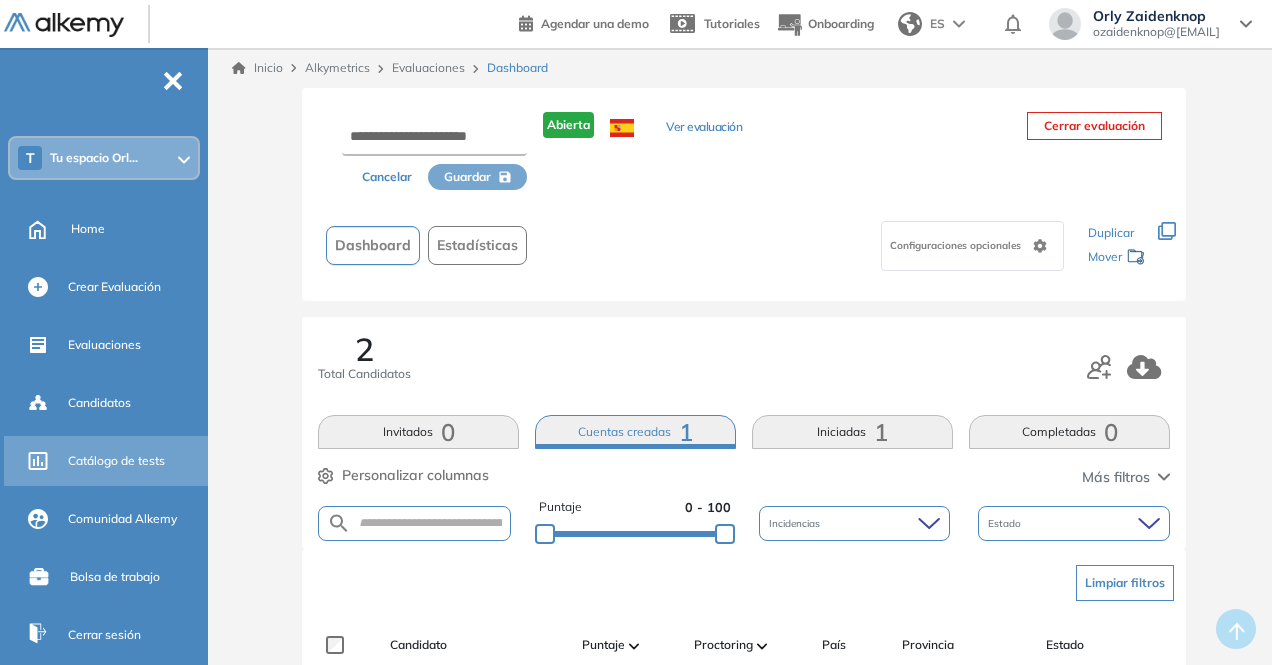 scroll, scrollTop: 96, scrollLeft: 0, axis: vertical 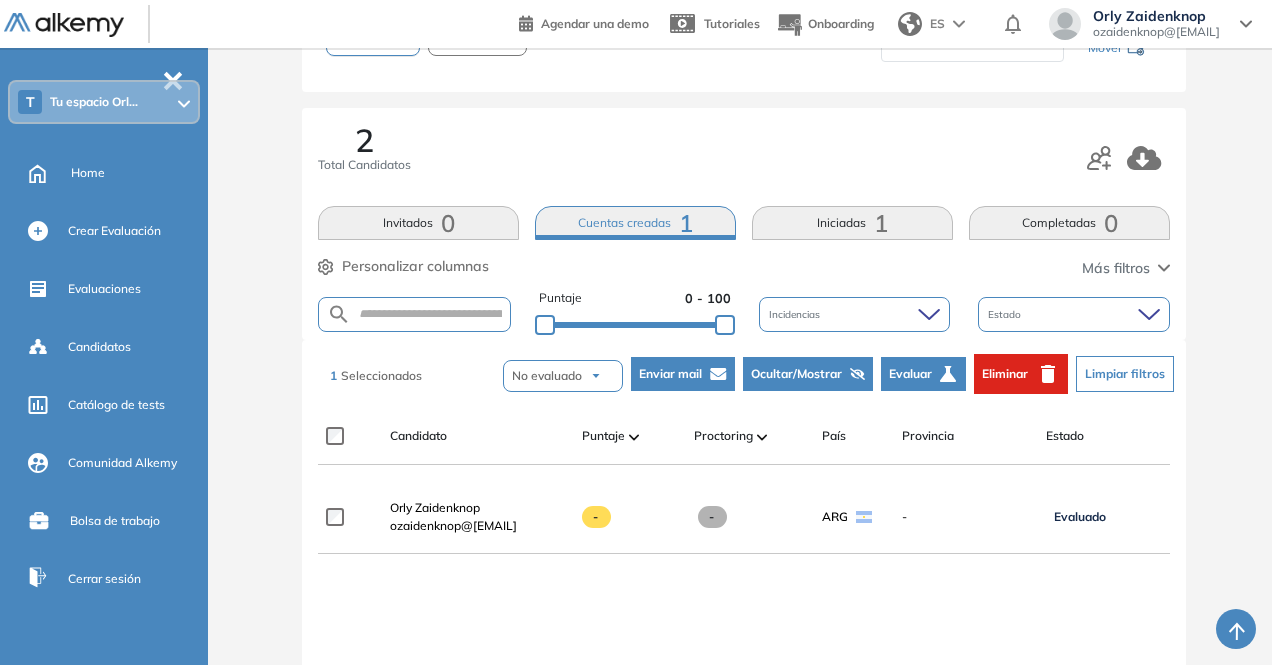 click on "Eliminar" at bounding box center (1021, 374) 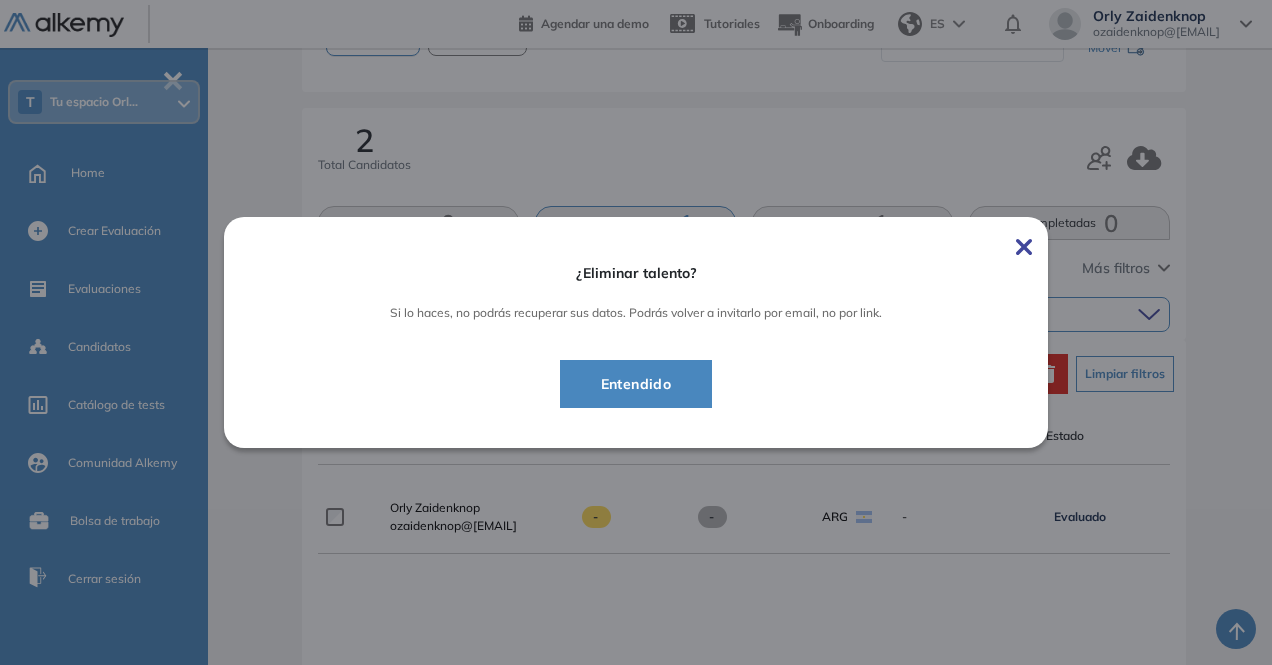 click on "Entendido" at bounding box center (636, 384) 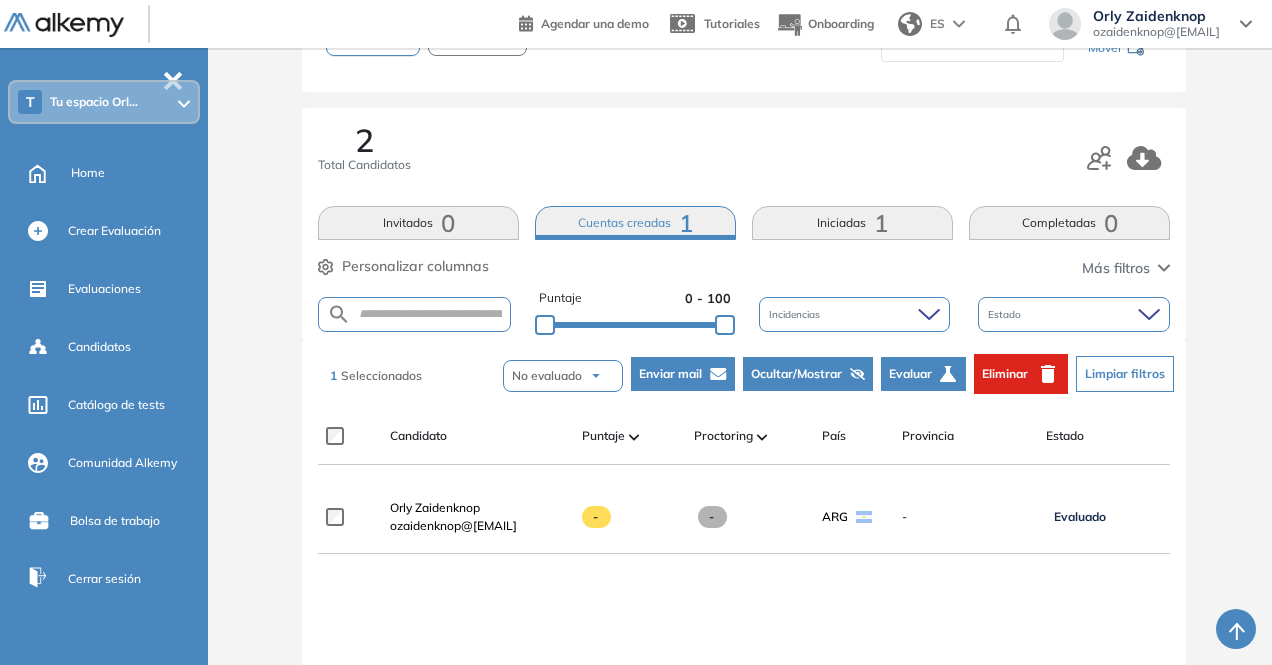 scroll, scrollTop: 102, scrollLeft: 0, axis: vertical 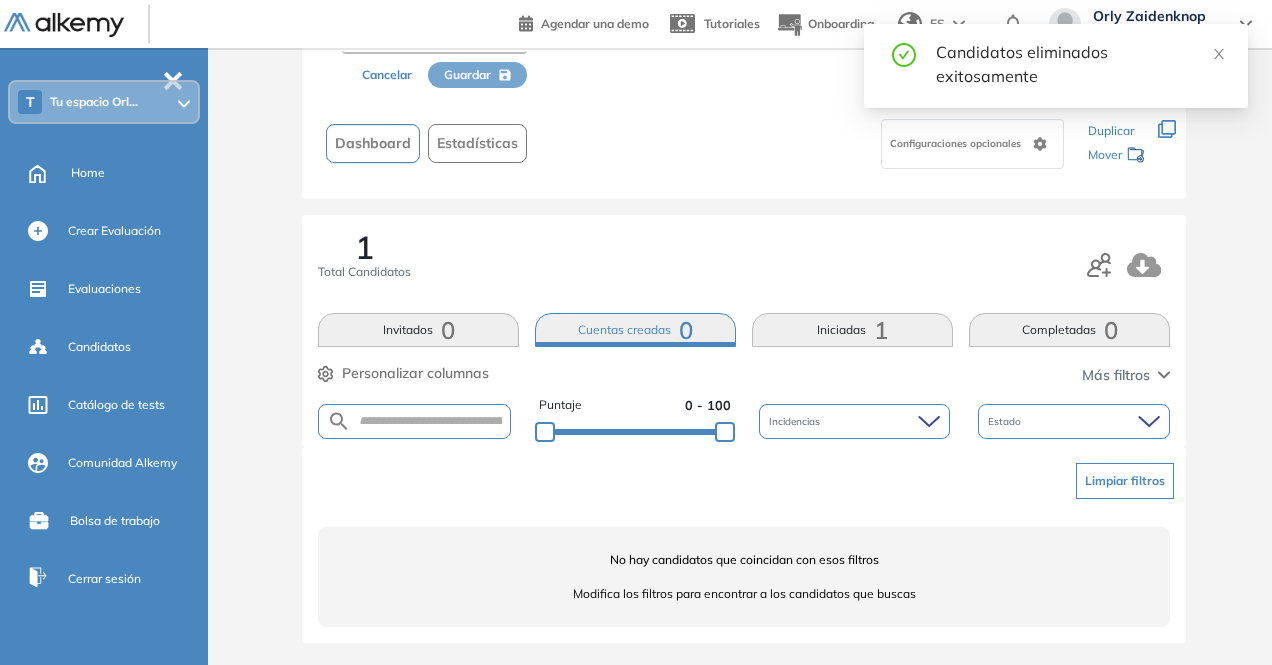 click on "Iniciadas 1" at bounding box center [852, 330] 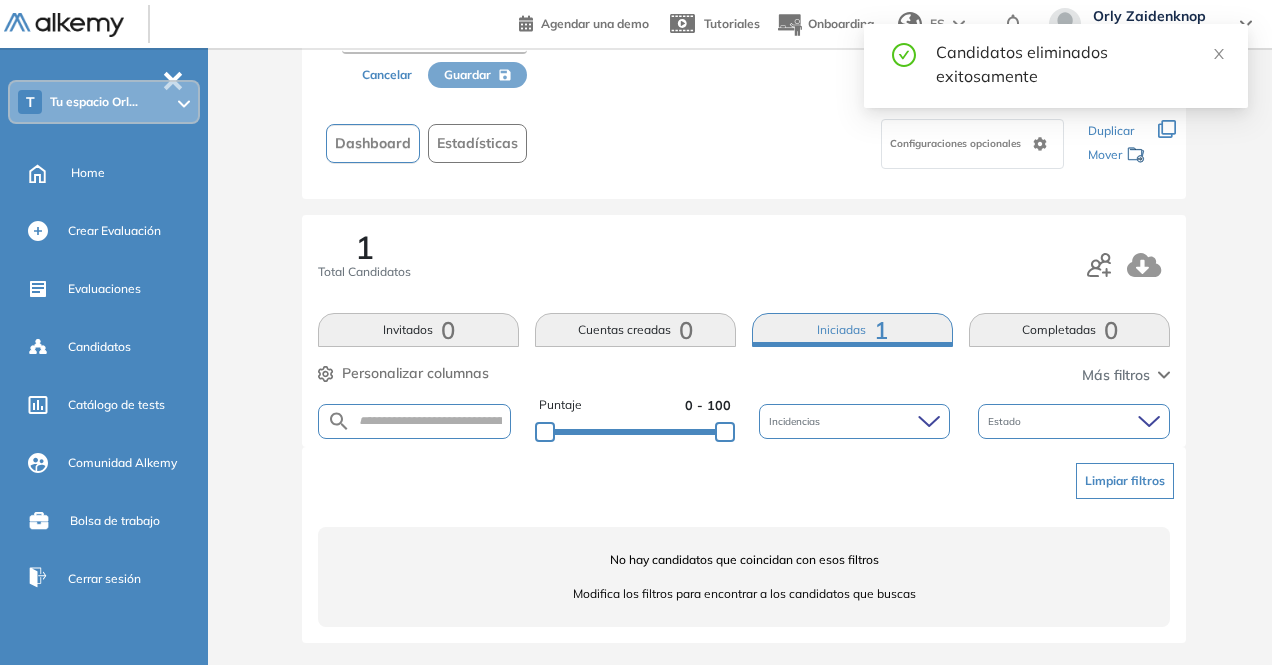 click on "1 Total Candidatos Invitados 0 Cuentas creadas 0 Iniciadas 1 Completadas 0   Personalizar columnas Personalizar columnas Candidato Fijar columna Puntaje Fijar columna Proctoring Fijar columna País Fijar columna Provincia Fijar columna Estado Fijar columna Completado Fijar columna Evaluación Fijar columna Fecha límite Fijar columna Preguntas complementarias Cancelar Aplicar Más filtros Puntaje 0 - 100 Incidencias Estado" at bounding box center [744, 331] 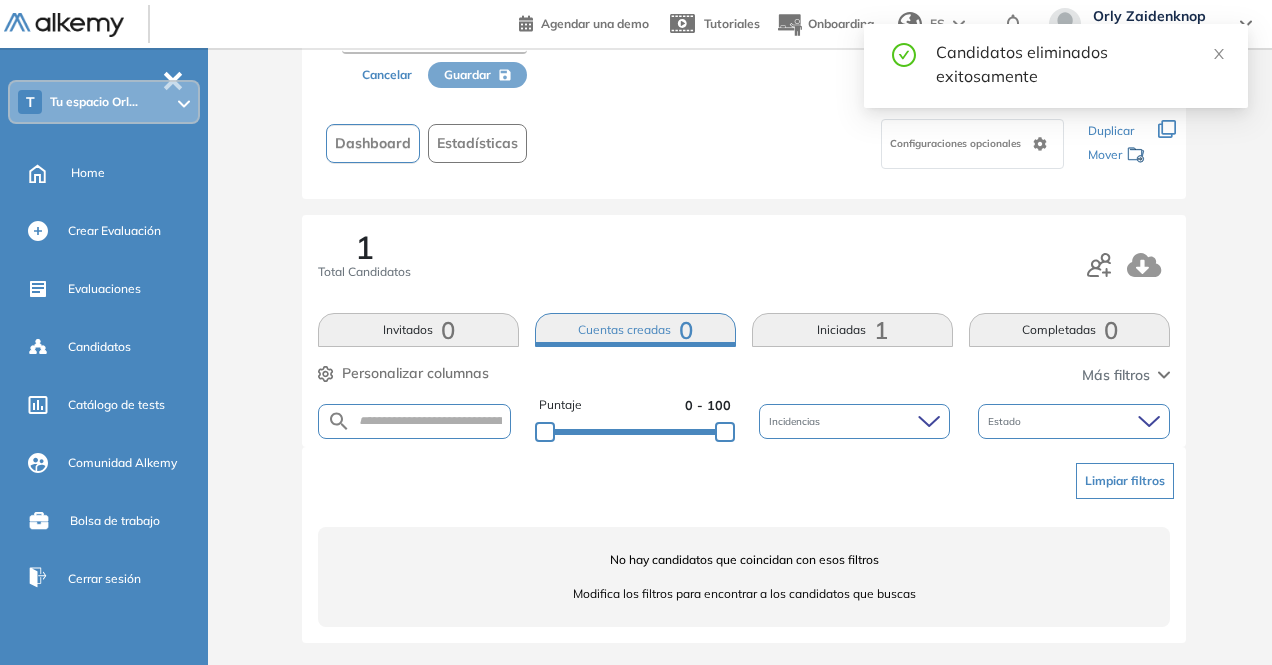 click on "Iniciadas 1" at bounding box center (852, 330) 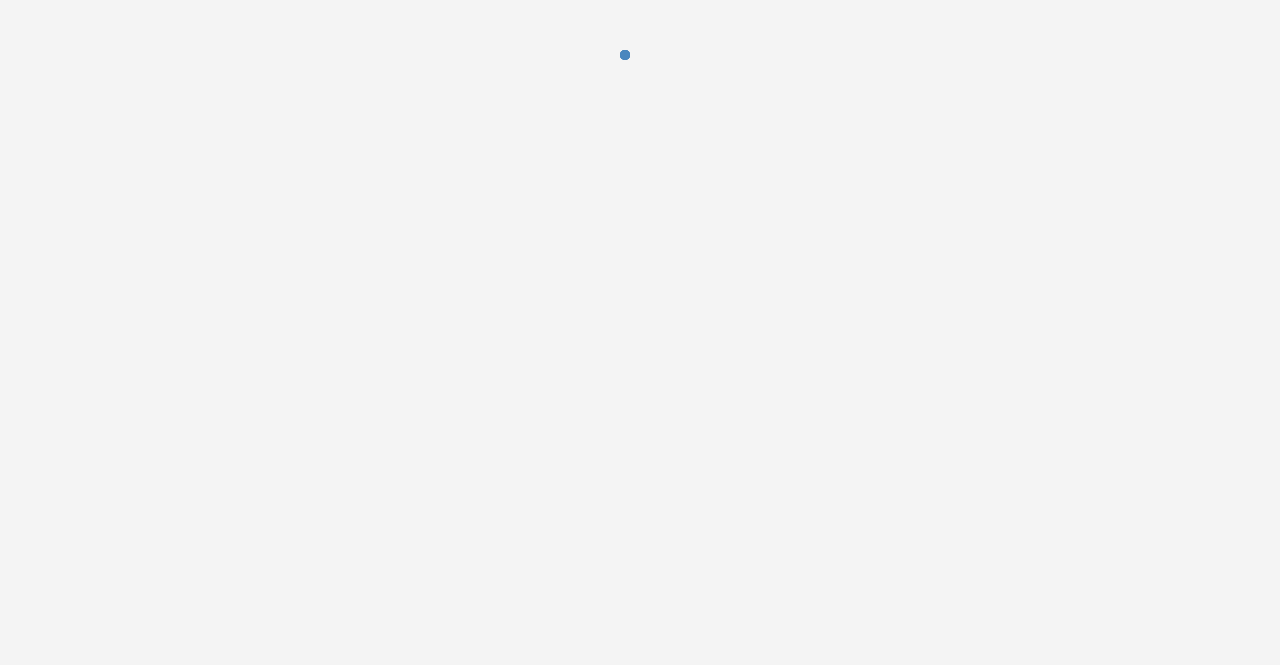 scroll, scrollTop: 0, scrollLeft: 0, axis: both 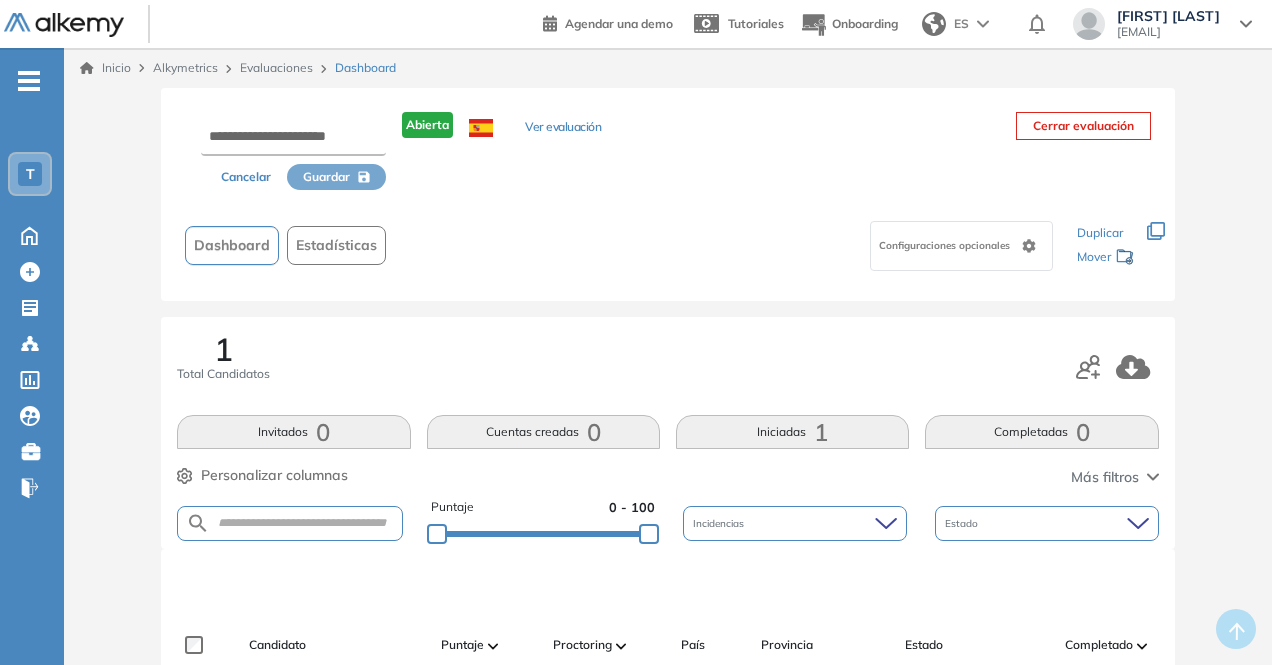 click on "Iniciadas 1" at bounding box center [792, 432] 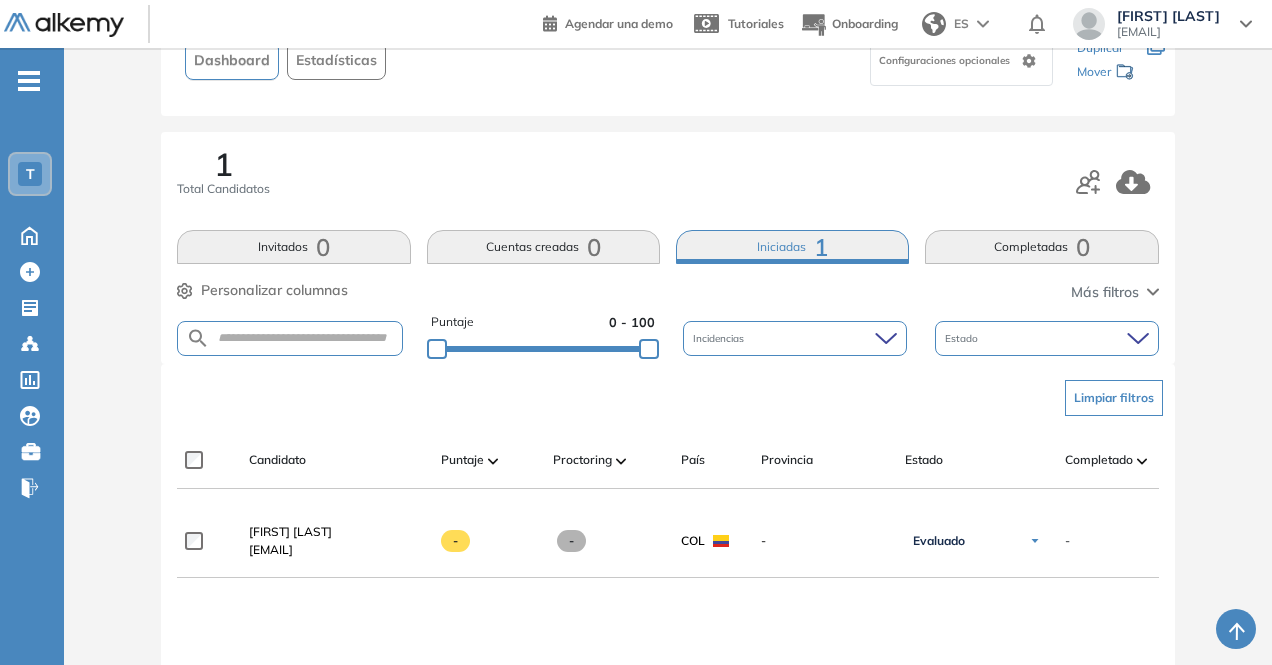 scroll, scrollTop: 186, scrollLeft: 0, axis: vertical 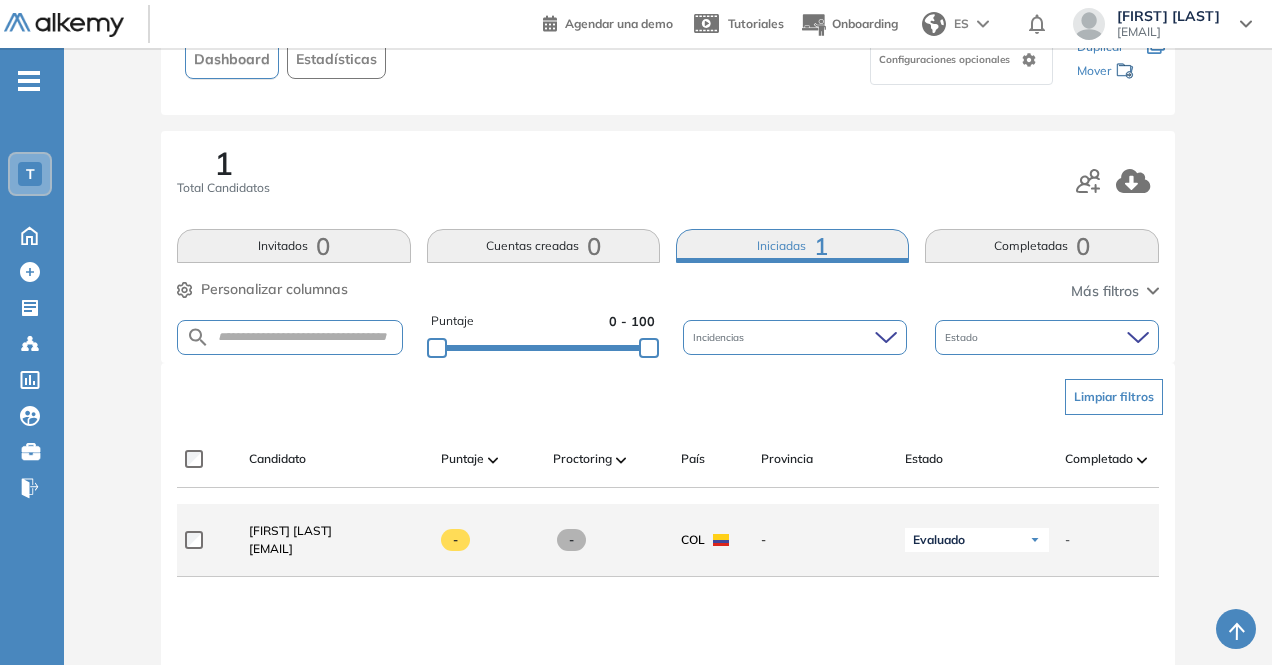 click on "**********" at bounding box center (849, 540) 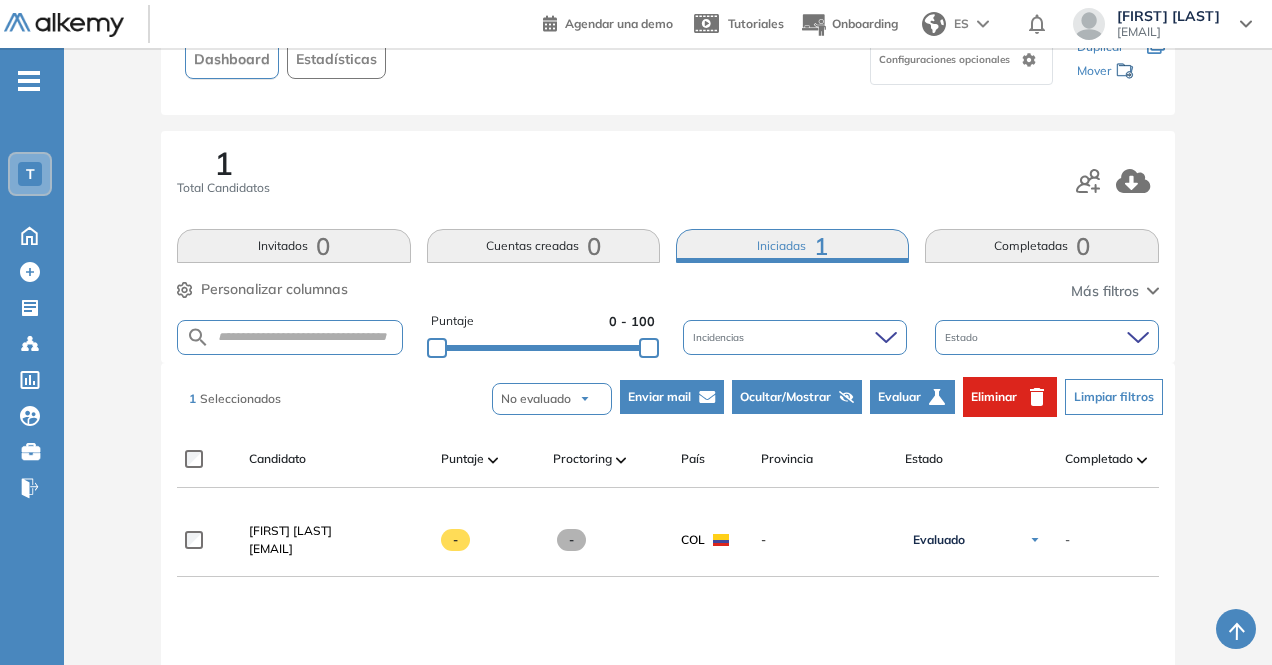 click on "Eliminar" at bounding box center [994, 397] 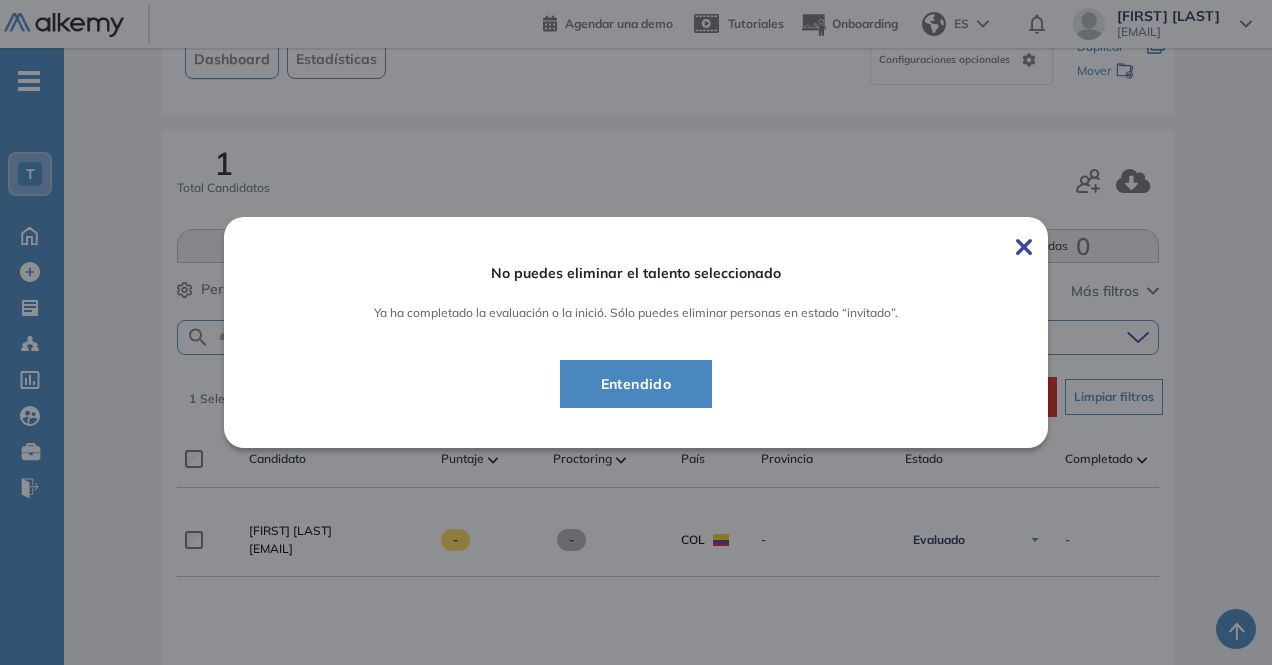 click on "Entendido" at bounding box center (636, 384) 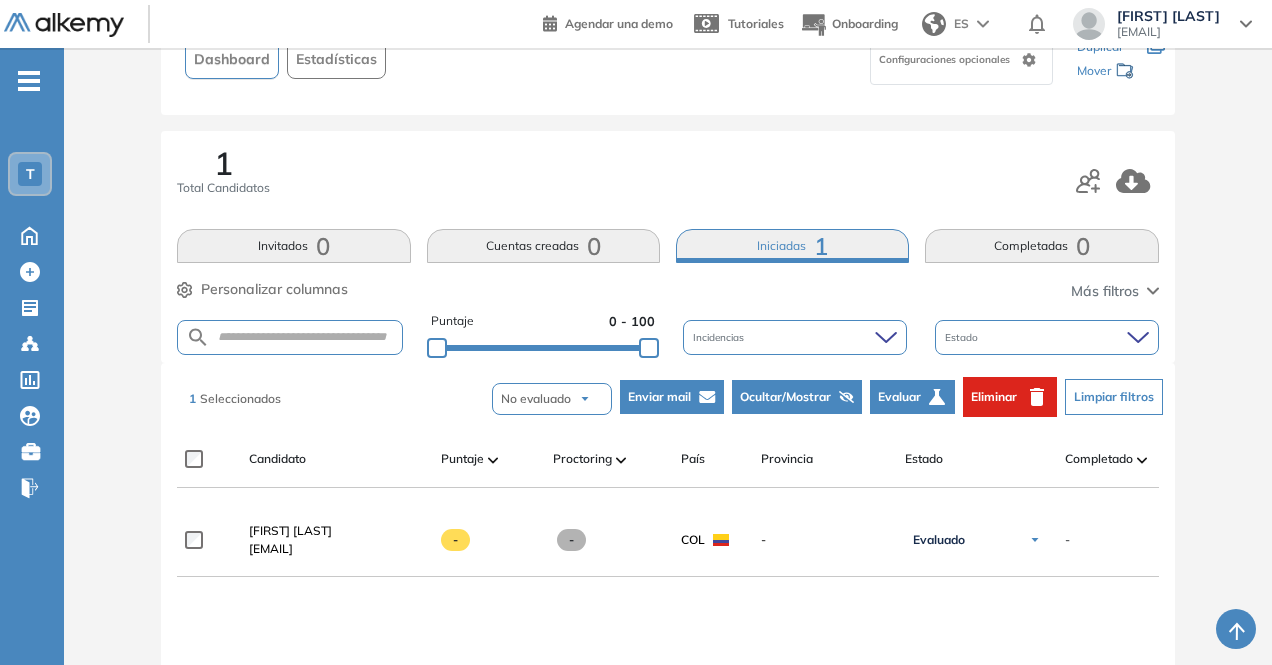 click on "1 Seleccionados No evaluado No evaluado Evaluado A entrevistar Entrevistado Finalista Oferta enviada Oferta rechazada Sin respuesta Rechazado Contratado Enviar mail Ocultar/Mostrar Evaluar Eliminar Limpiar filtros" at bounding box center [671, 397] 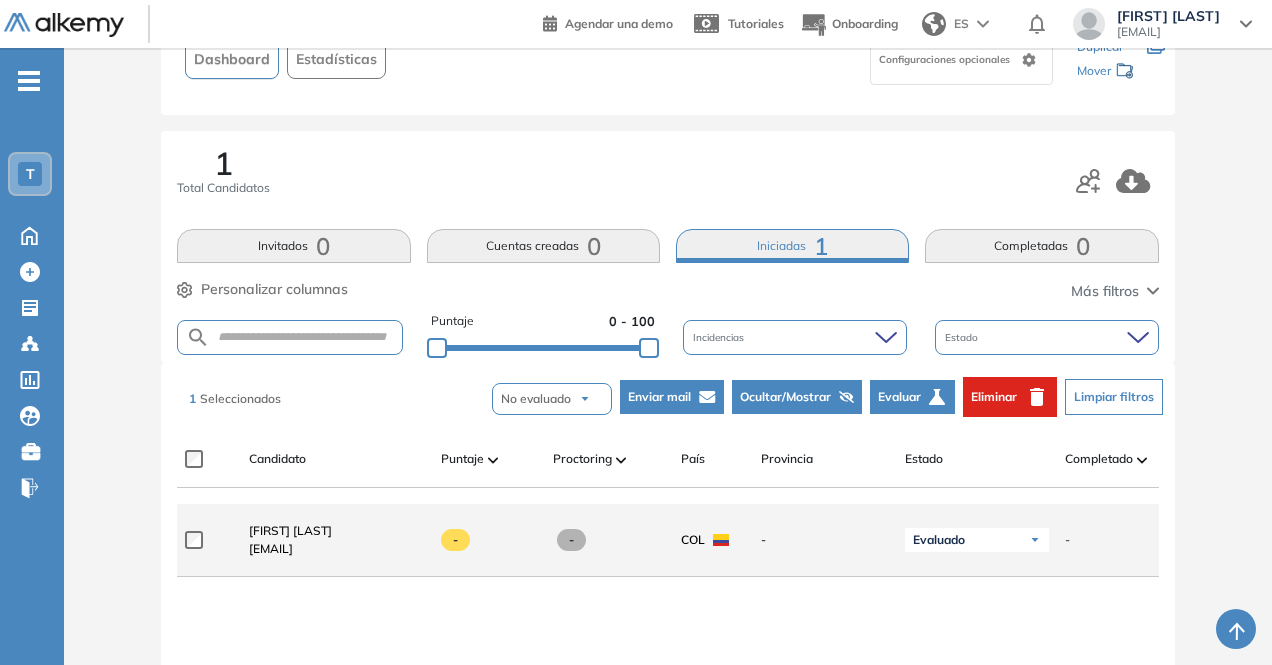 click on "Evaluado" at bounding box center (939, 540) 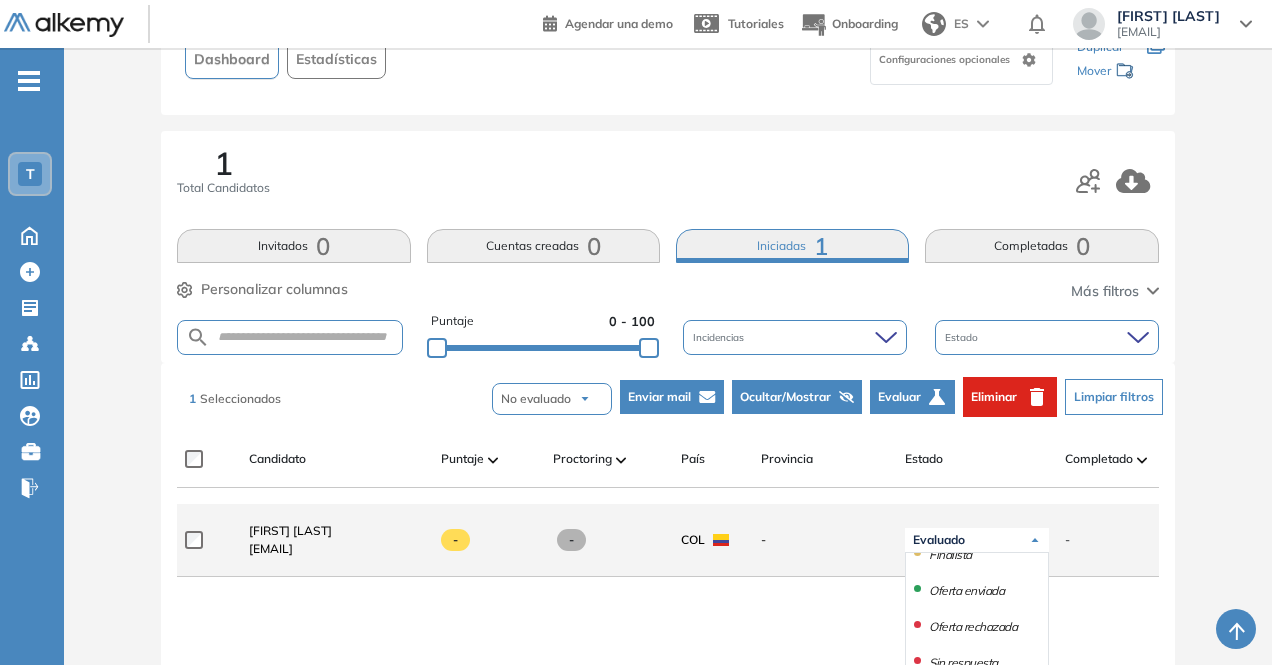 scroll, scrollTop: 177, scrollLeft: 0, axis: vertical 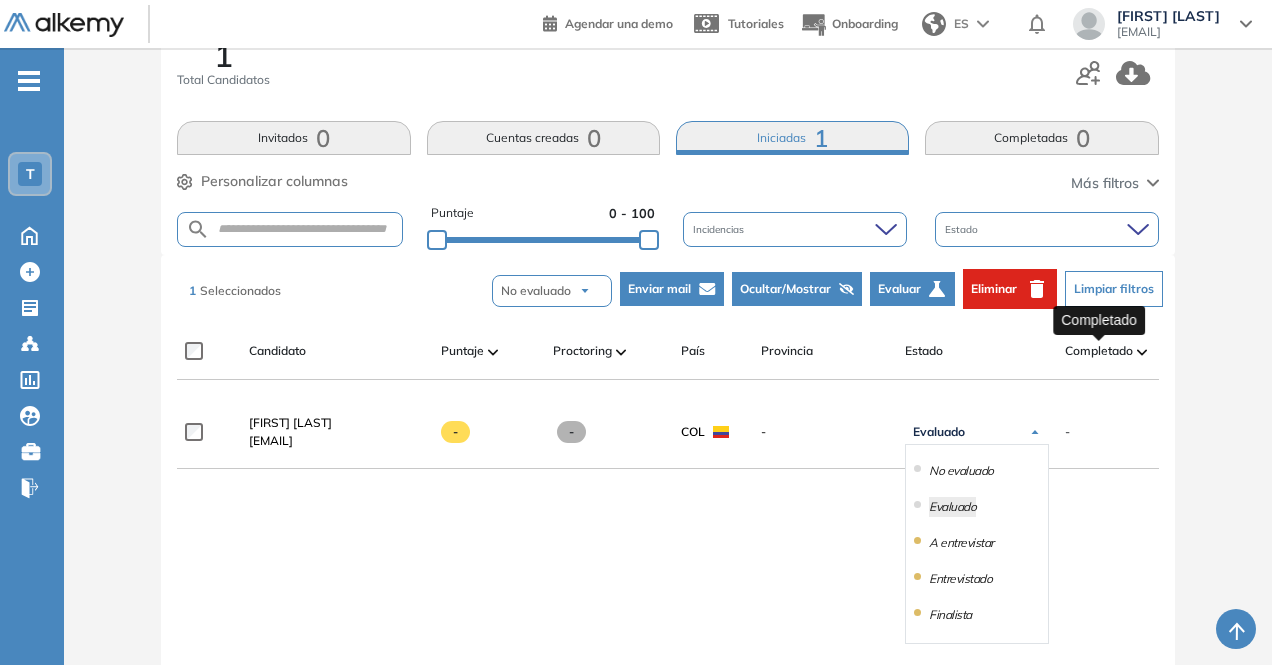 click on "Completado" at bounding box center [1099, 351] 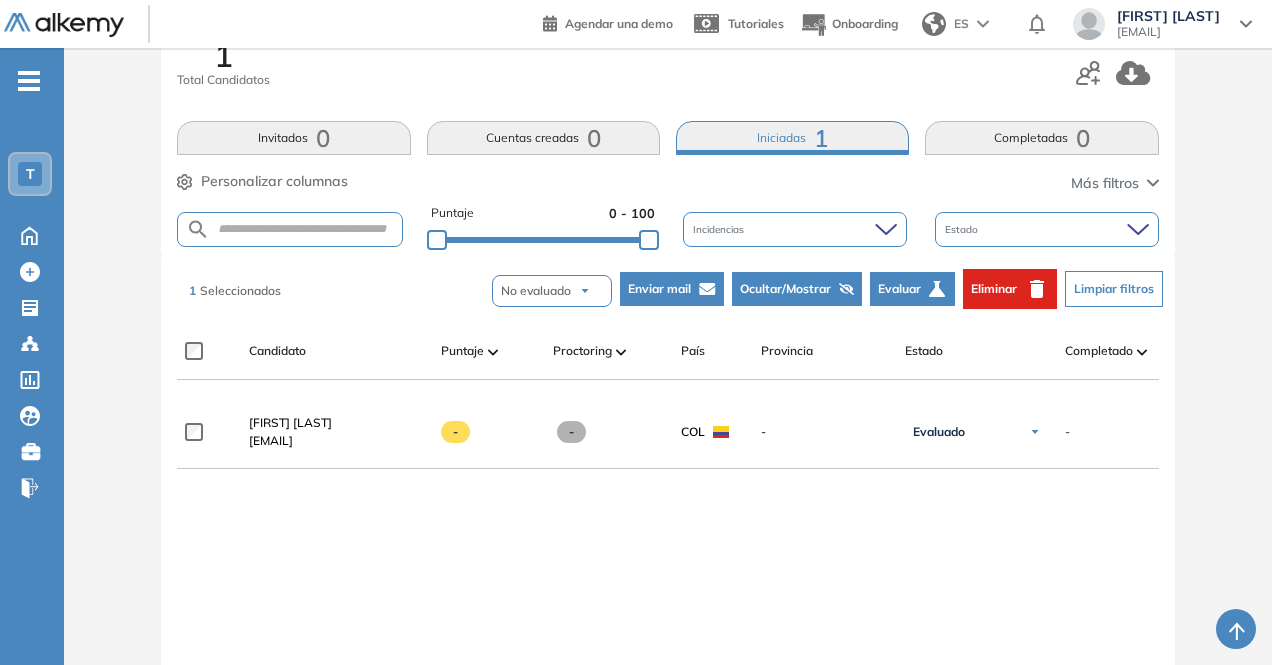 click on "Completado" at bounding box center (1099, 320) 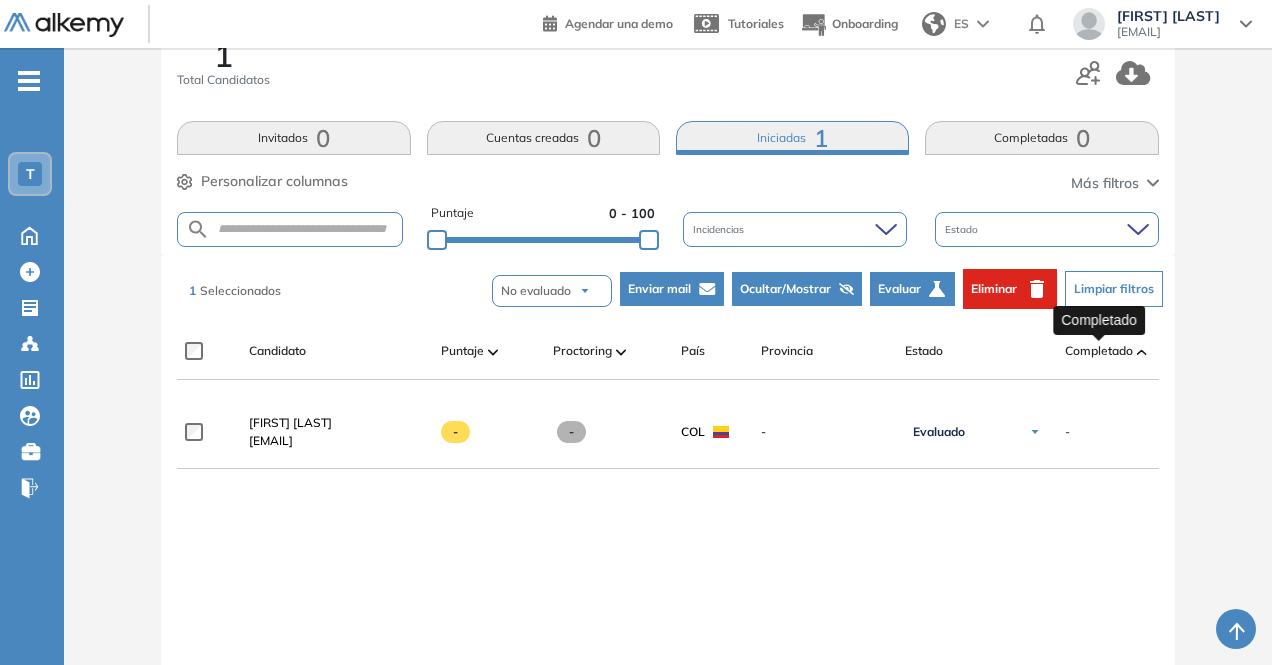 click on "Completado" at bounding box center [1099, 351] 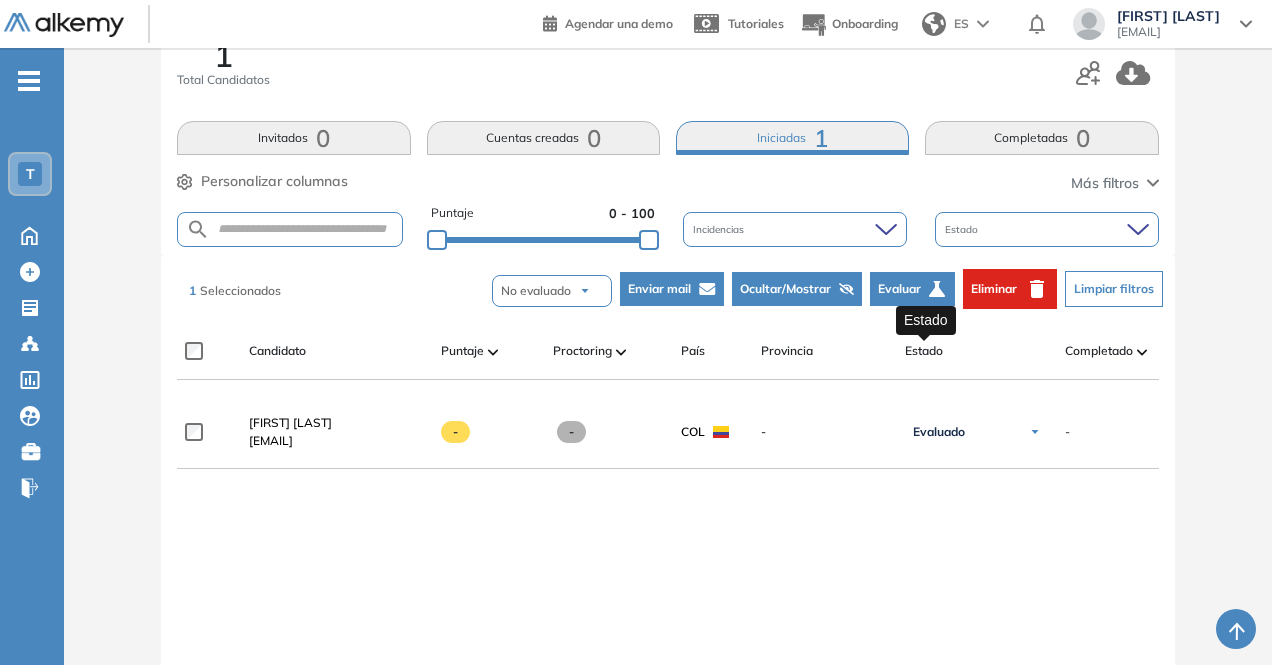 click on "Estado" at bounding box center [924, 351] 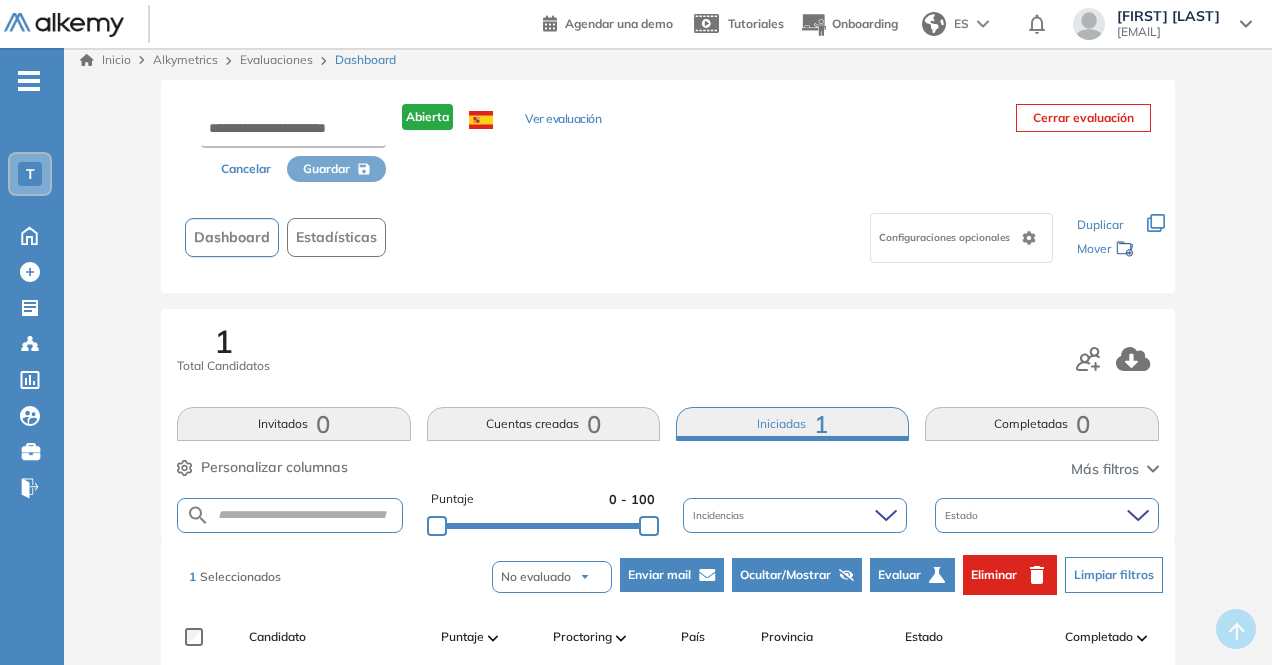 scroll, scrollTop: 0, scrollLeft: 0, axis: both 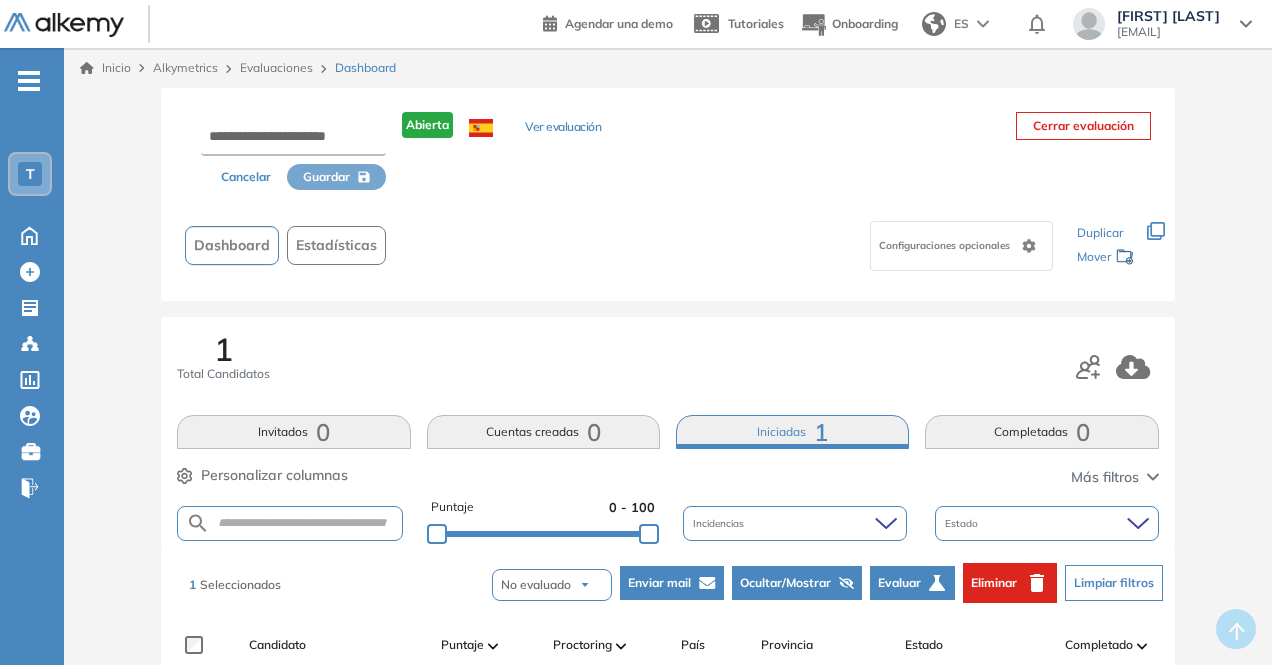 click on "Orly Zaidenknop" at bounding box center [1168, 16] 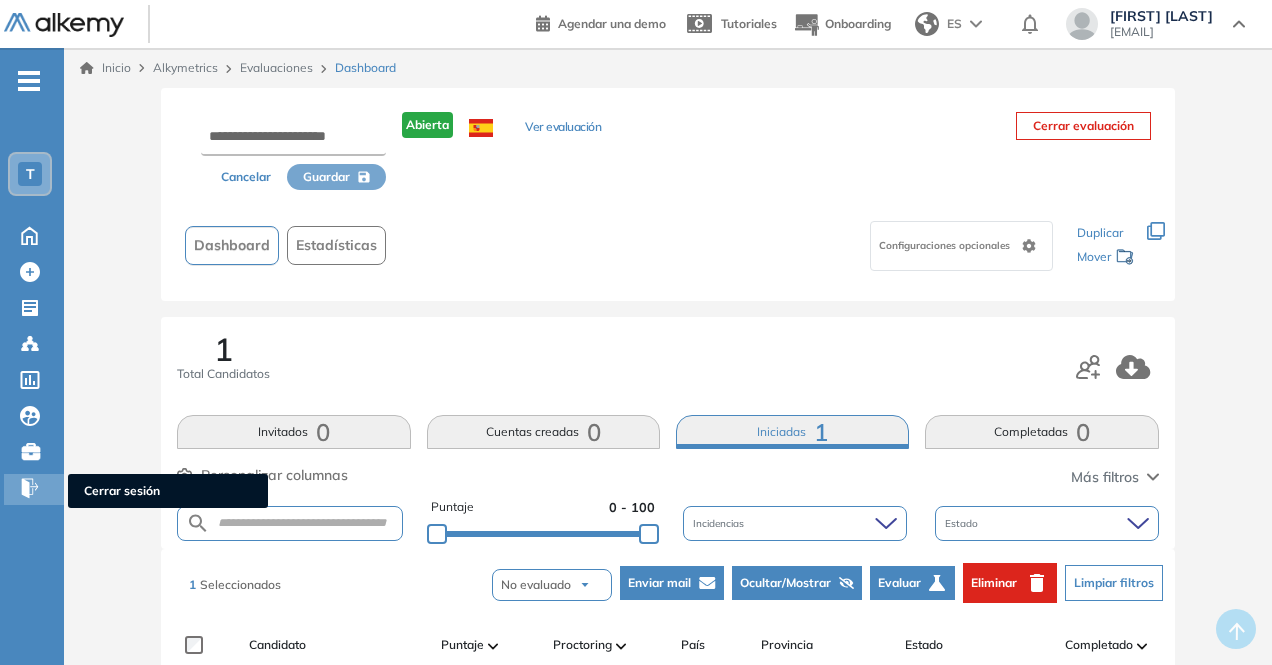 click 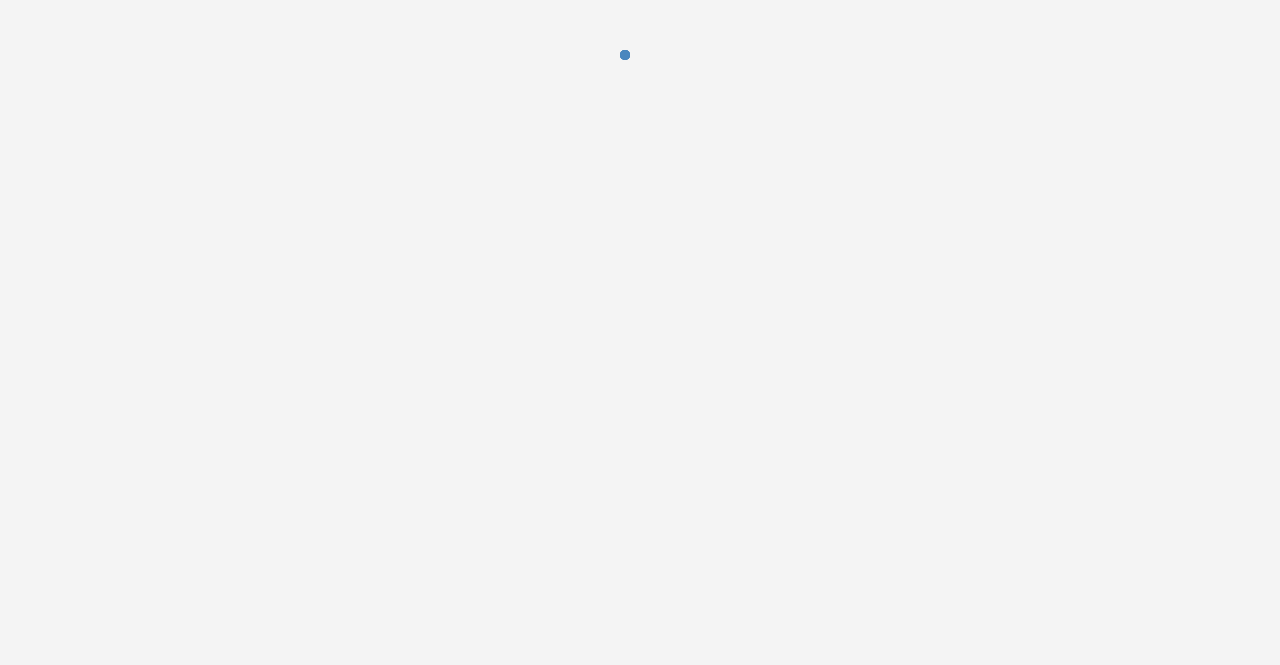 scroll, scrollTop: 0, scrollLeft: 0, axis: both 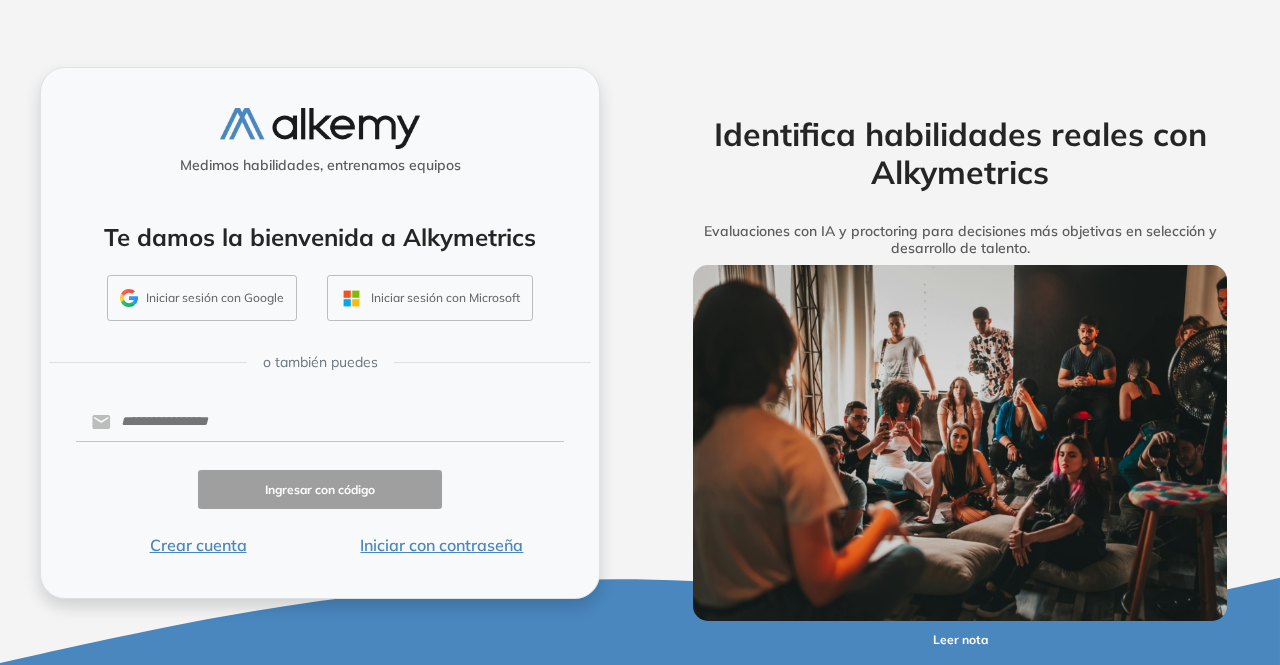 click on "Te damos la bienvenida a Alkymetrics Iniciar sesión con Google Iniciar sesión con Microsoft" at bounding box center [320, 264] 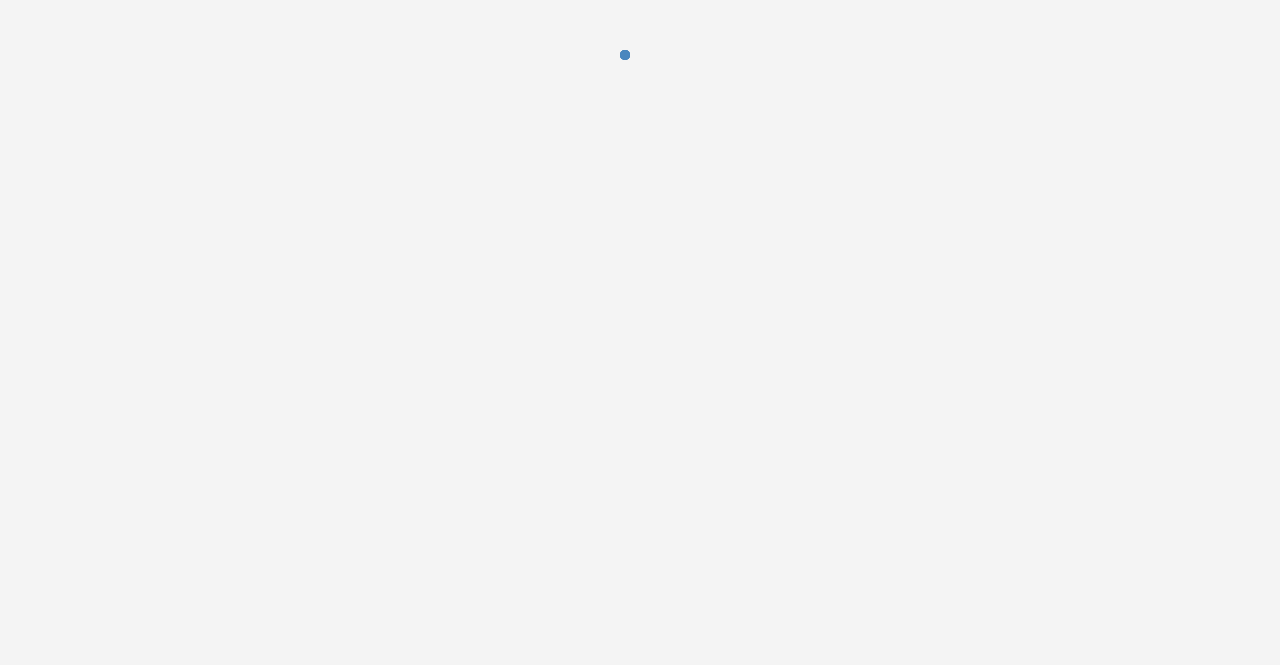 scroll, scrollTop: 0, scrollLeft: 0, axis: both 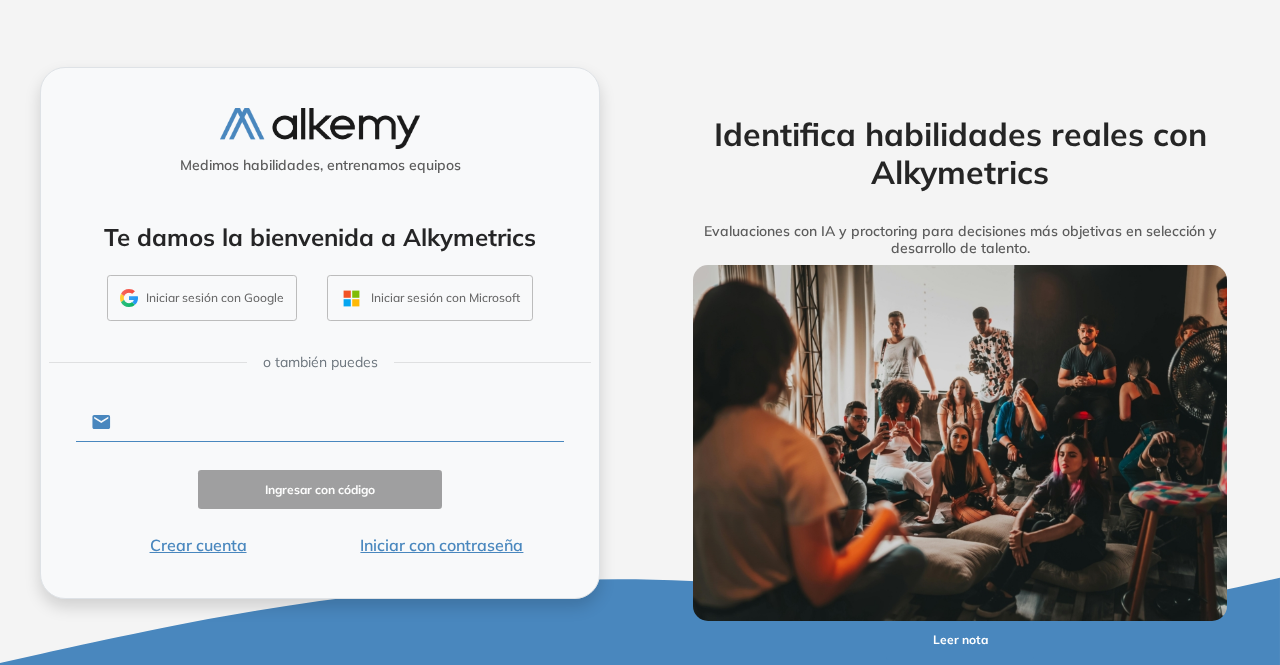 click at bounding box center (337, 422) 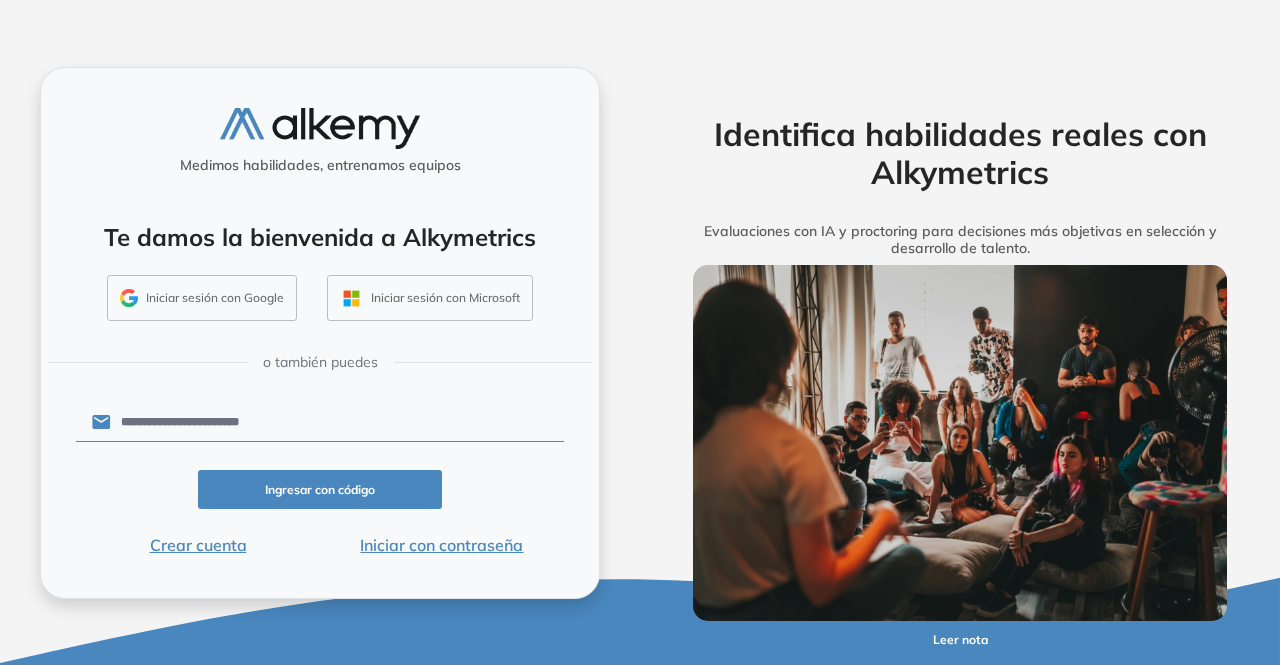 click on "Ingresar con código" at bounding box center [320, 489] 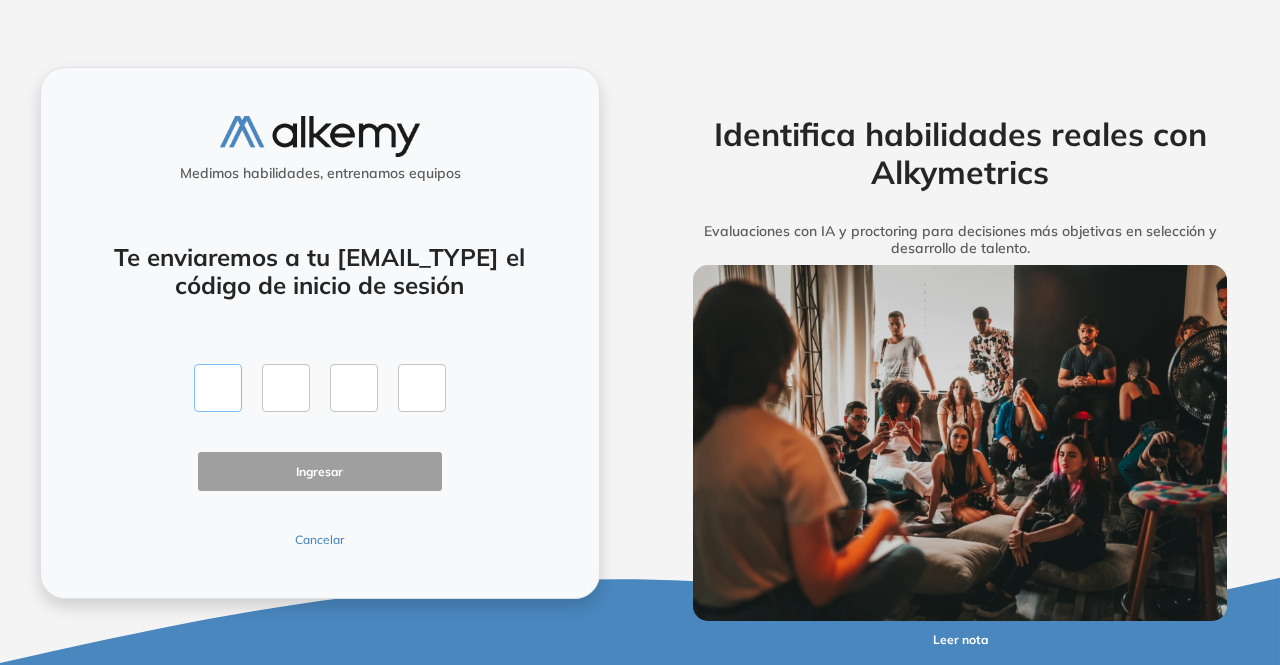 click at bounding box center [218, 388] 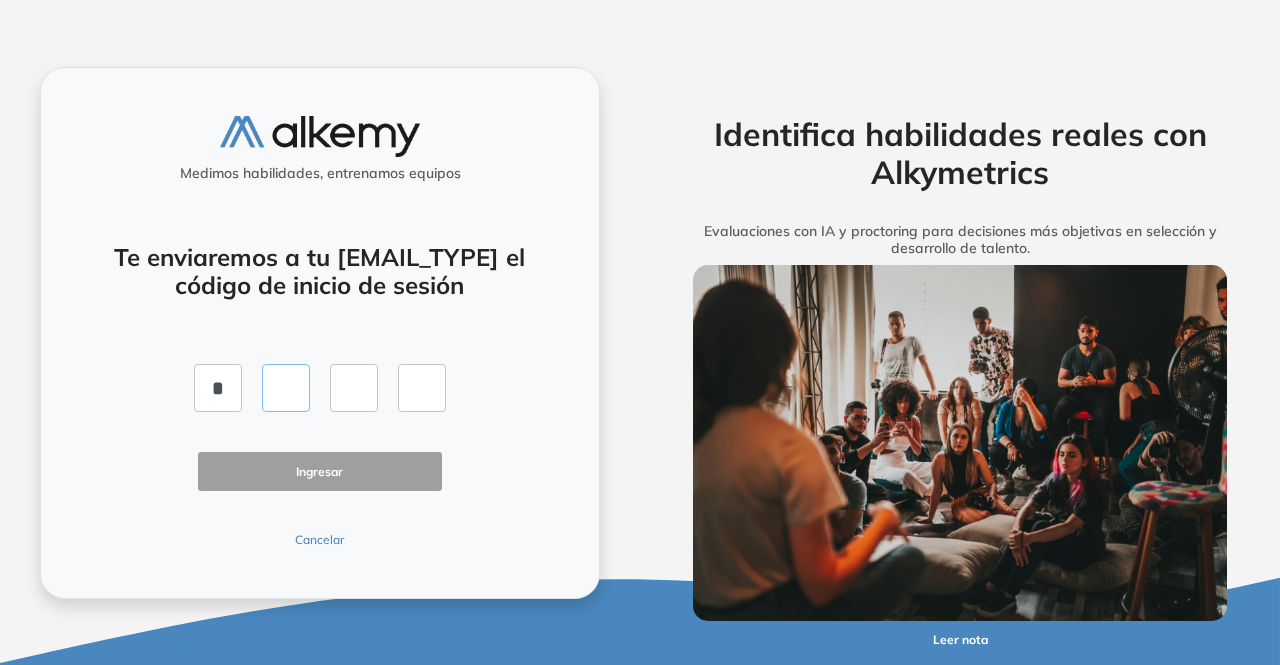 type on "*" 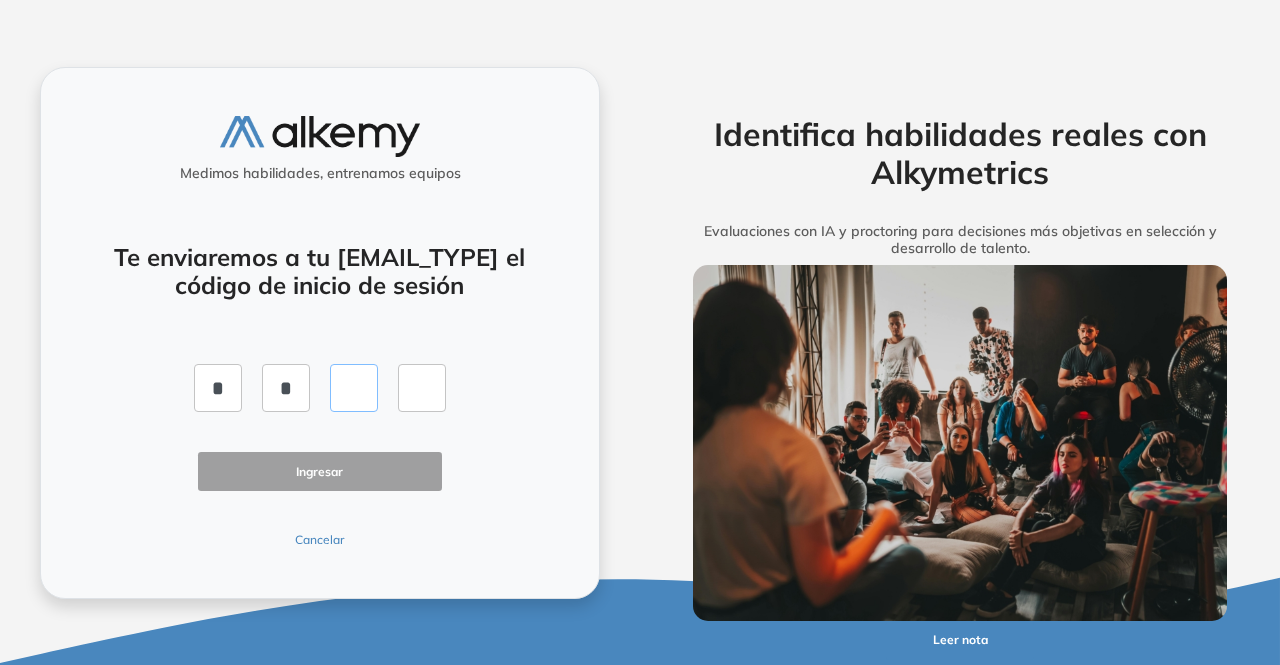 type on "*" 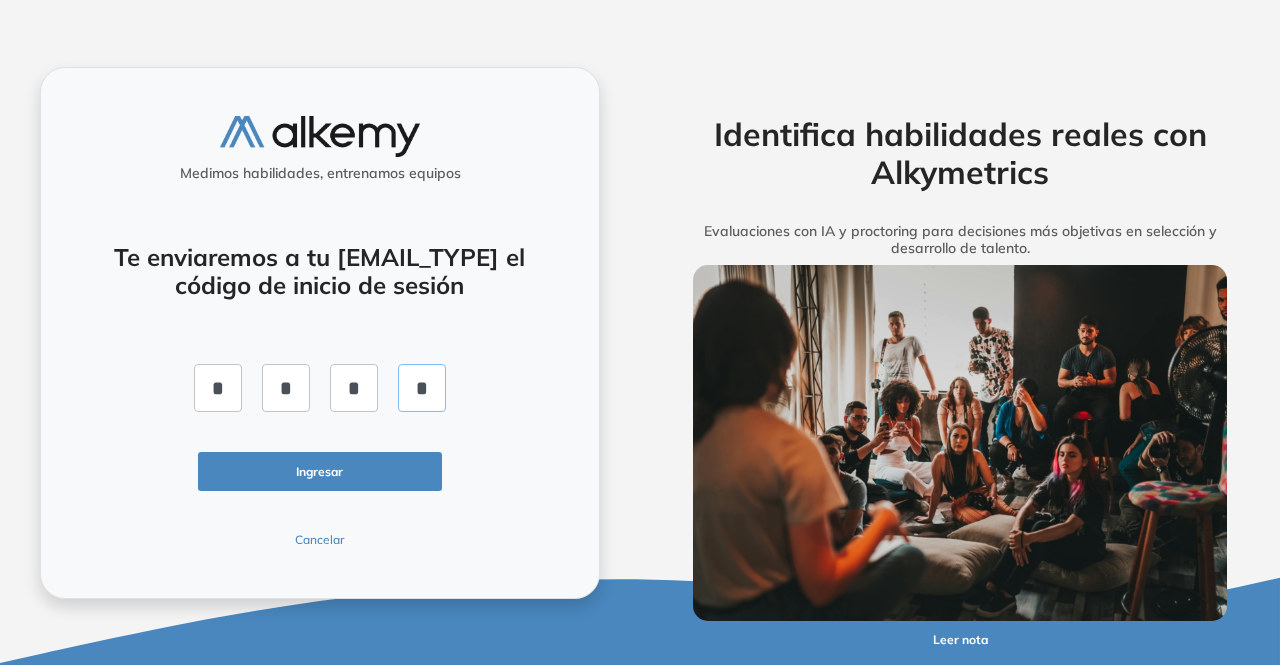 type on "*" 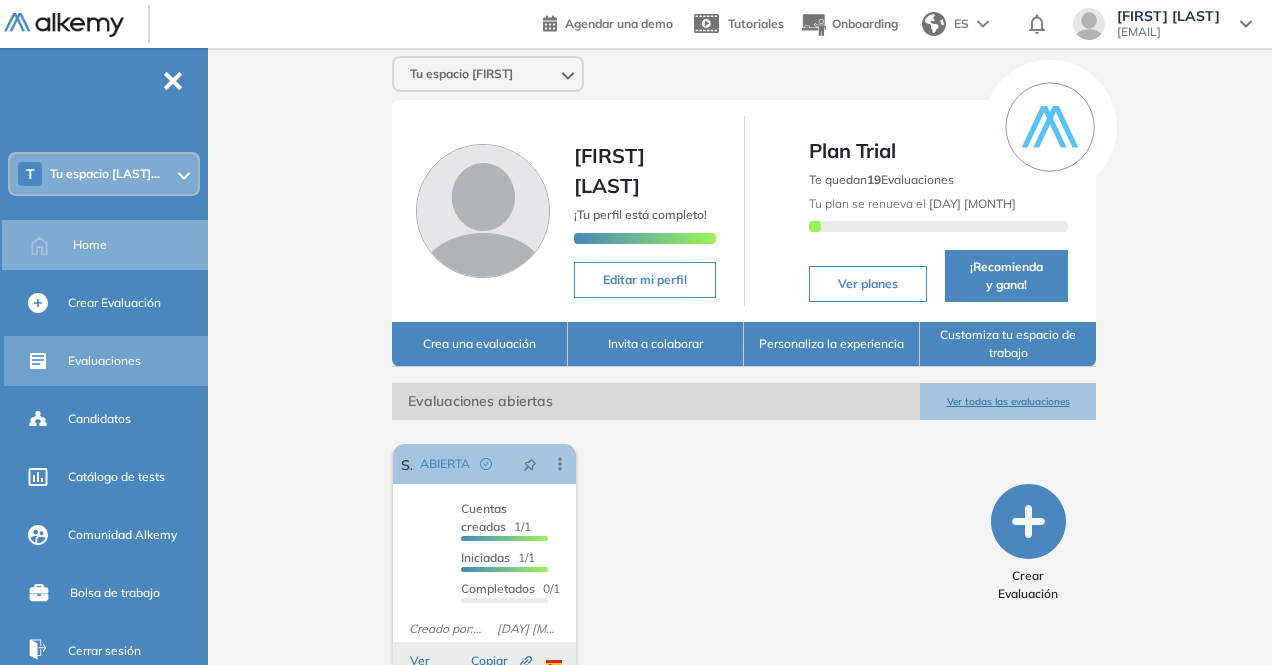 click on "Evaluaciones" at bounding box center [136, 361] 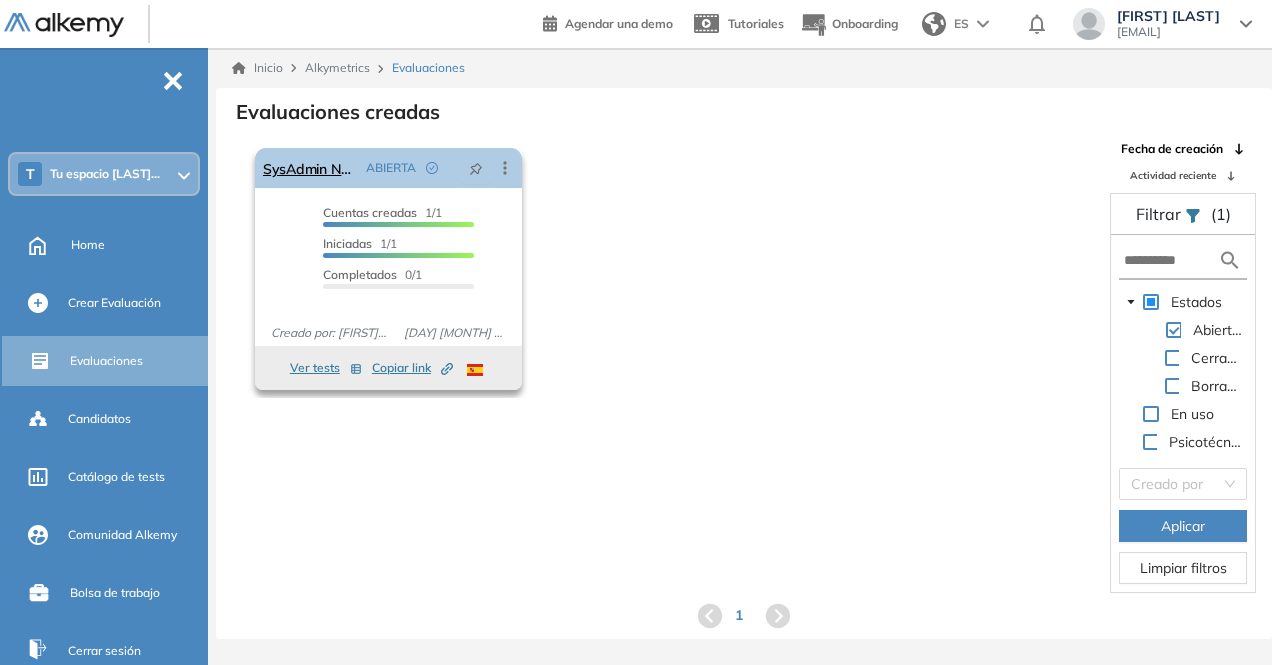 click 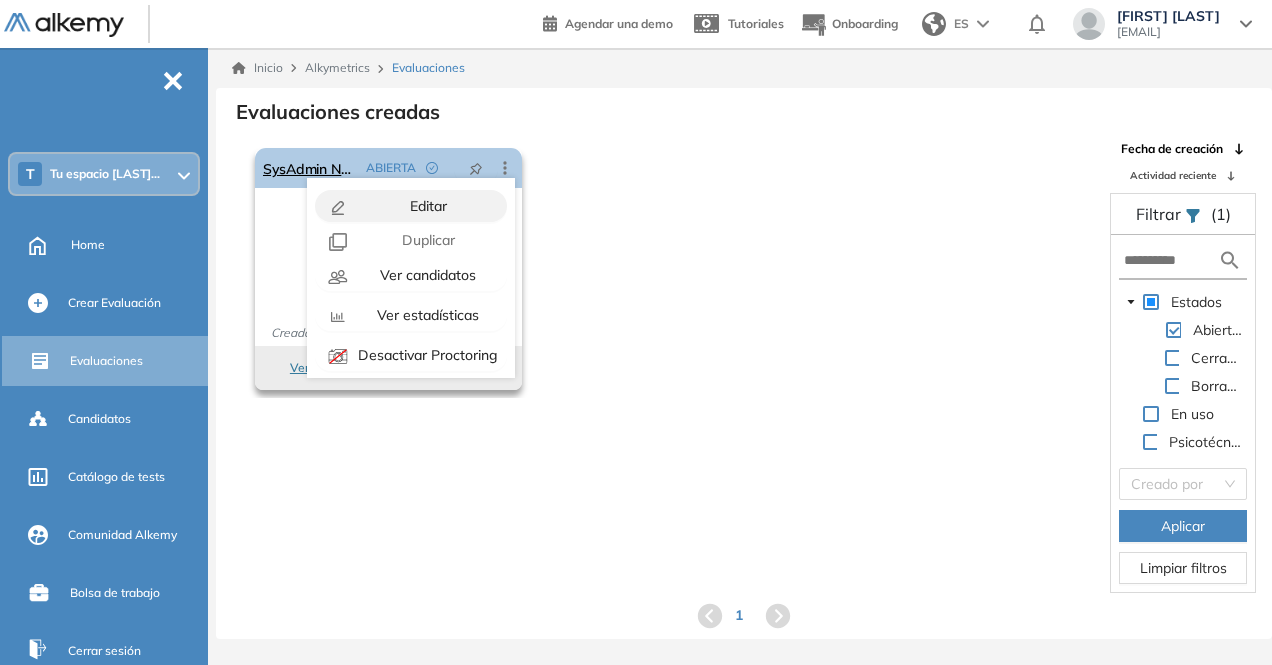 click on "Editar" at bounding box center (426, 206) 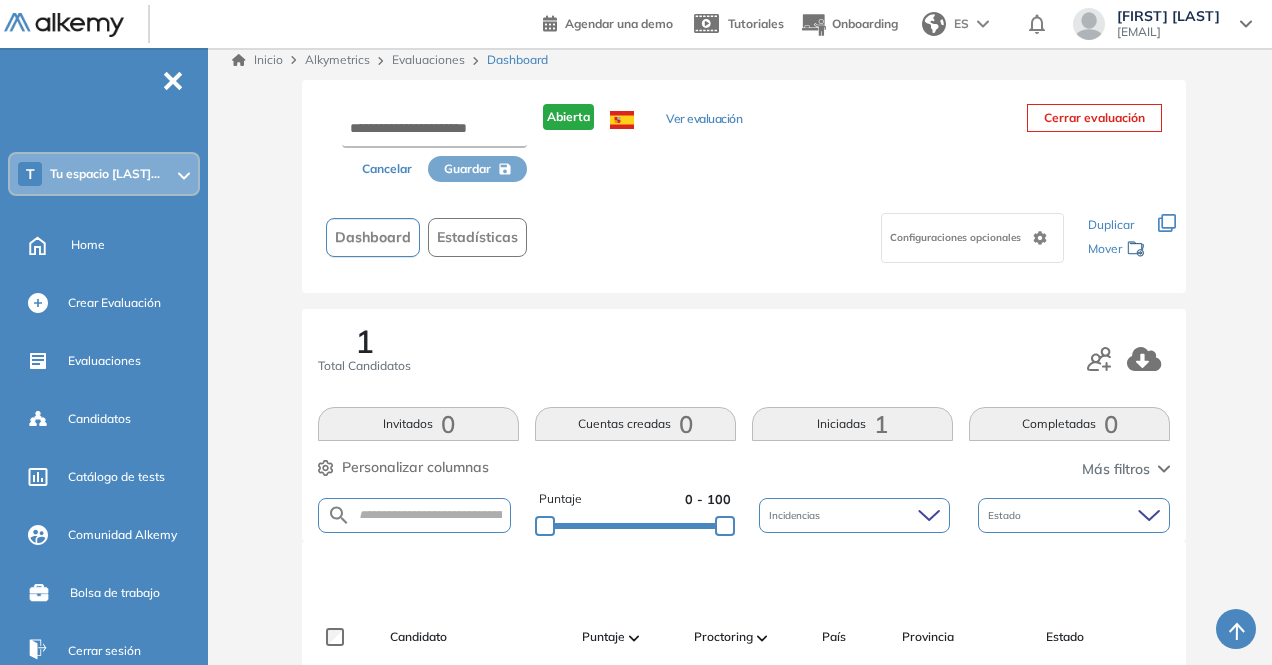 scroll, scrollTop: 0, scrollLeft: 0, axis: both 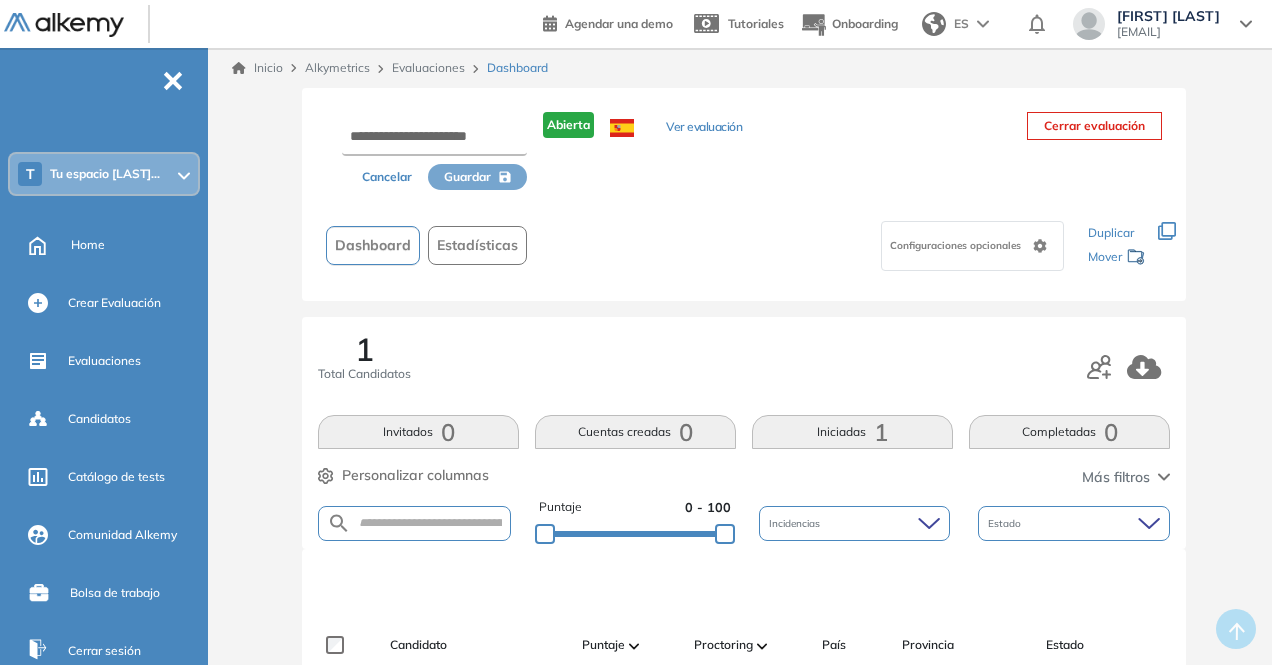 click on "Ver evaluación" at bounding box center (704, 128) 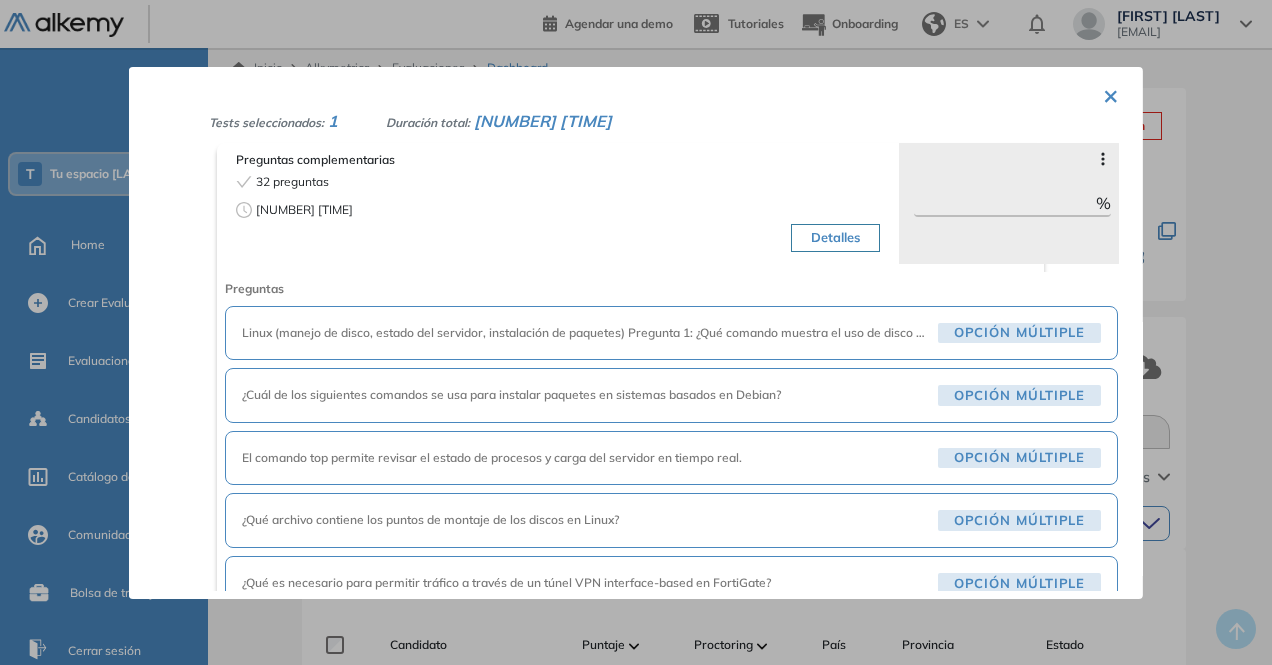 scroll, scrollTop: 0, scrollLeft: 0, axis: both 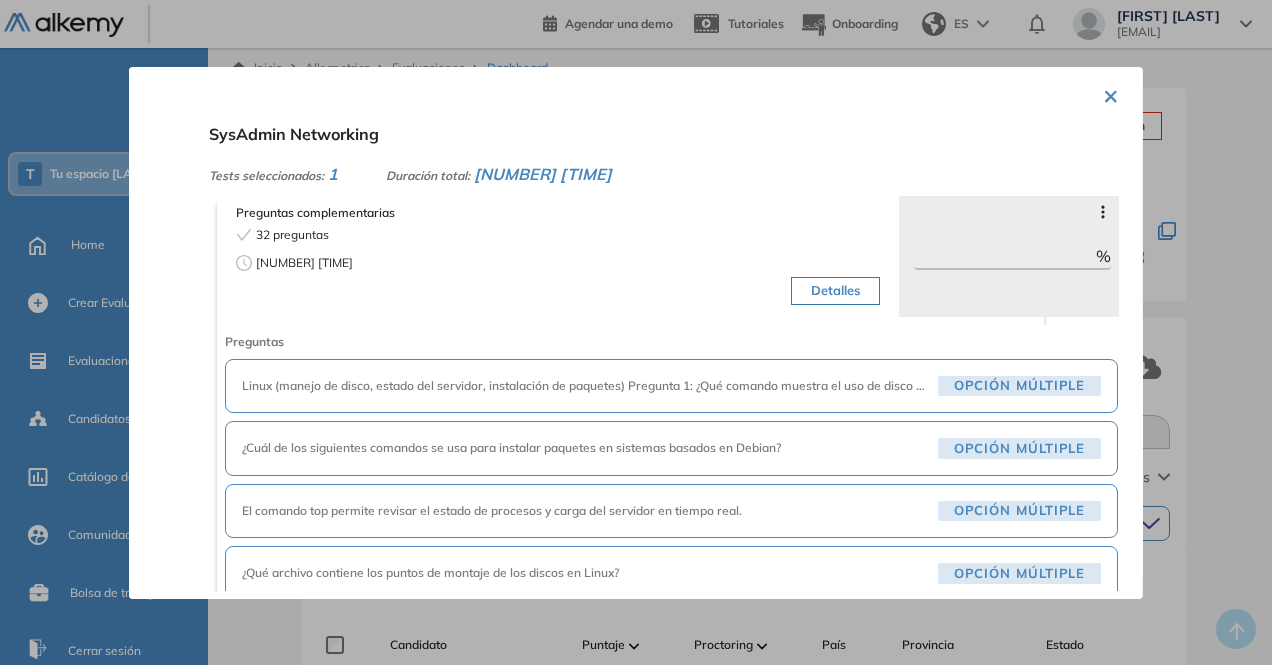 click on "Linux (manejo de disco, estado del servidor, instalación de paquetes)
Pregunta 1: ¿Qué comando muestra el uso de disco por partición?" at bounding box center (586, 386) 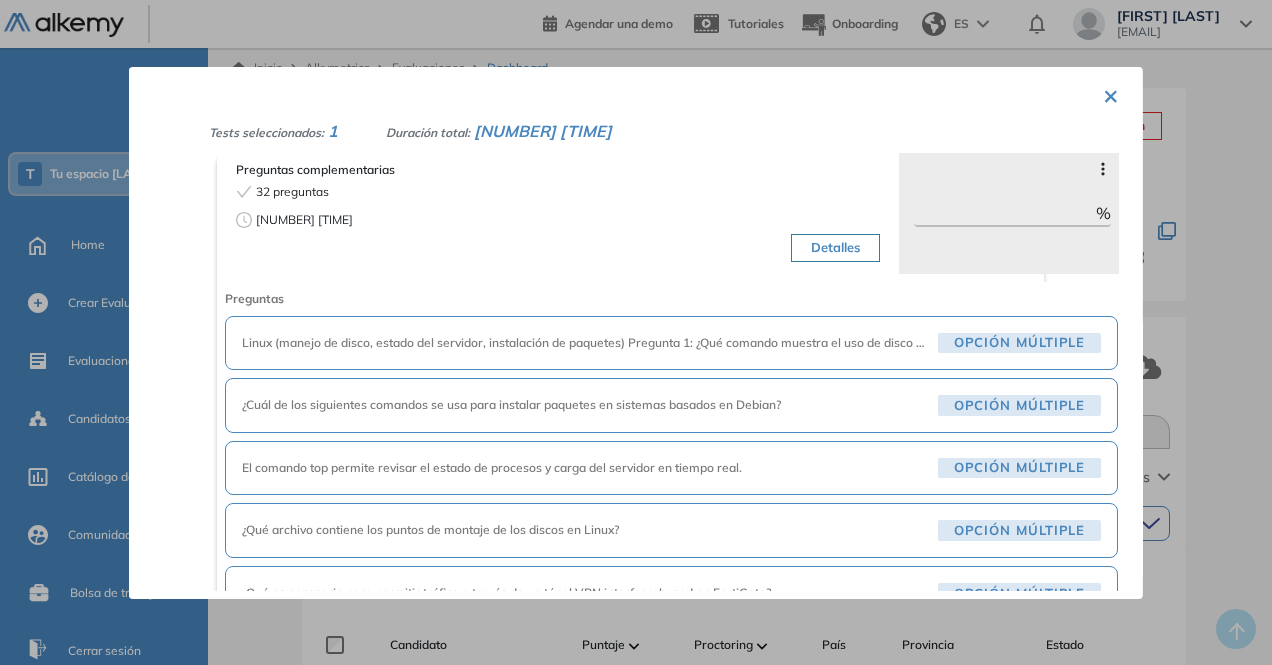 scroll, scrollTop: 0, scrollLeft: 0, axis: both 